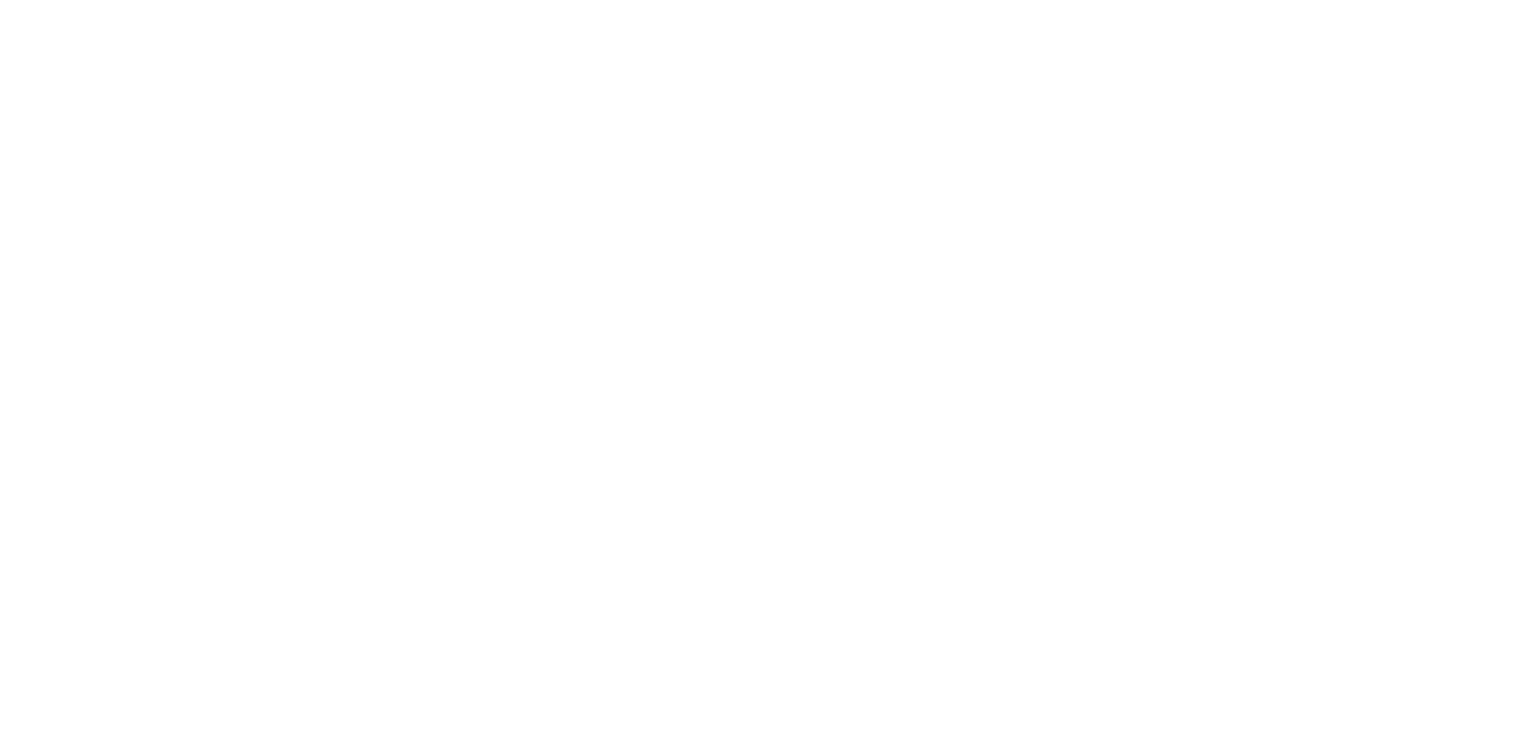 scroll, scrollTop: 0, scrollLeft: 0, axis: both 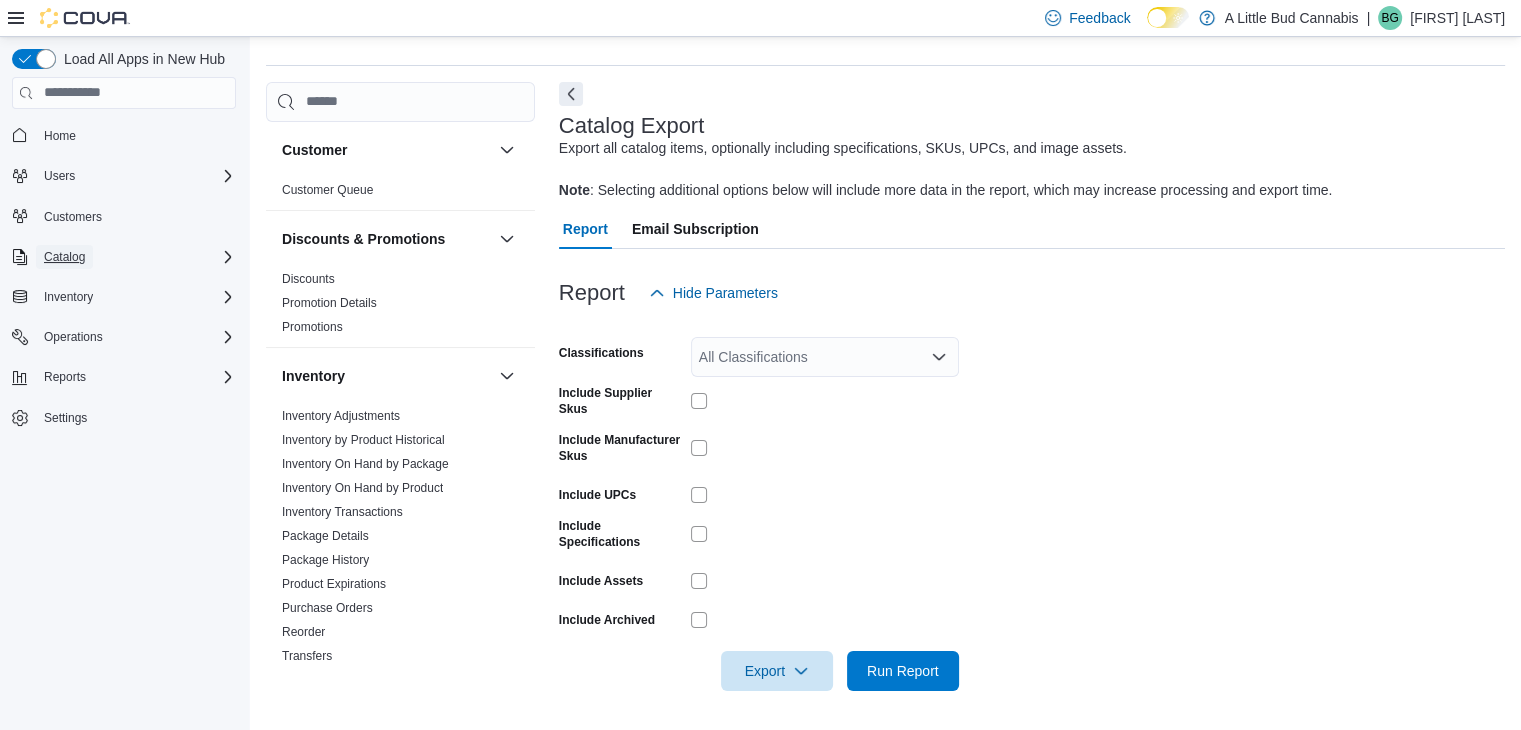 click on "Catalog" at bounding box center (64, 257) 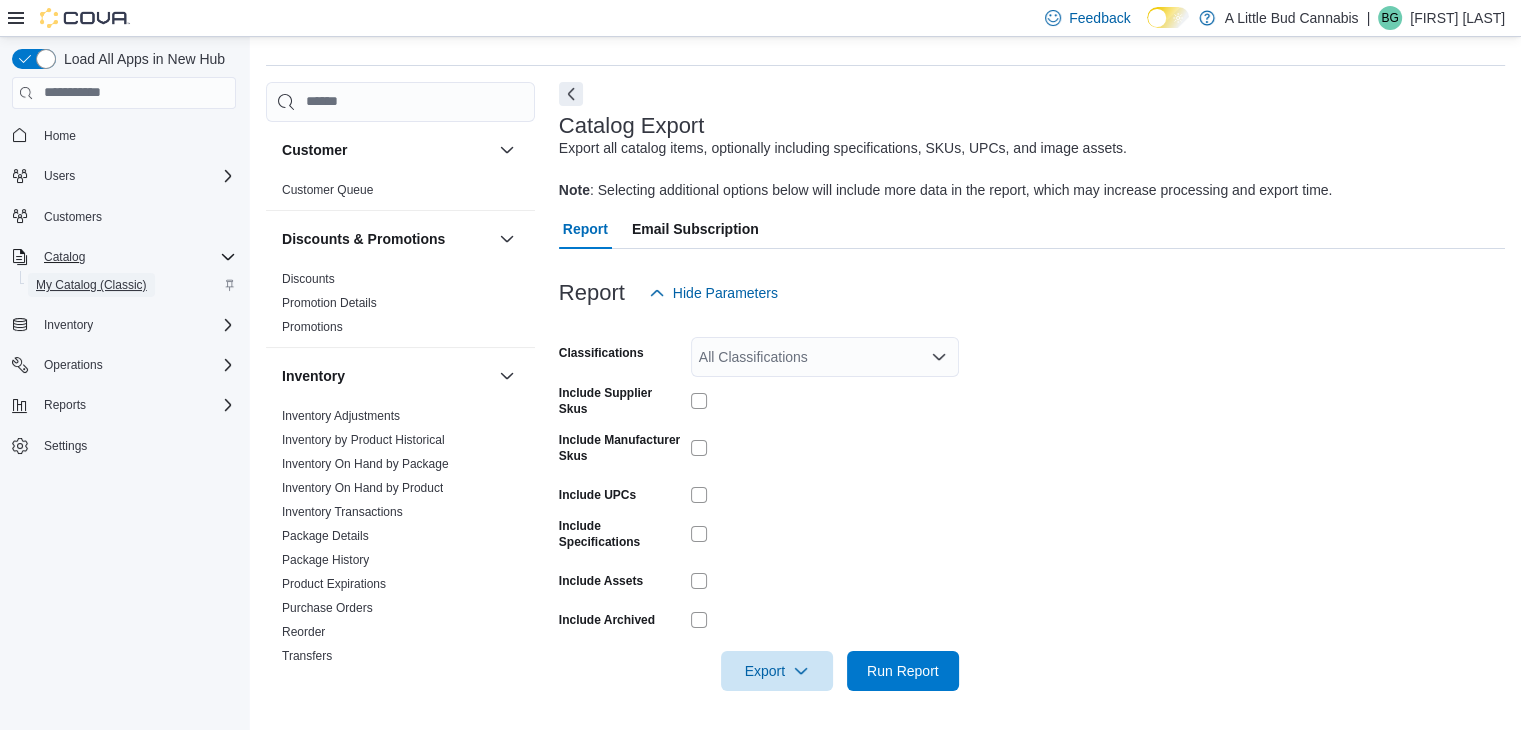 click on "My Catalog (Classic)" at bounding box center [91, 285] 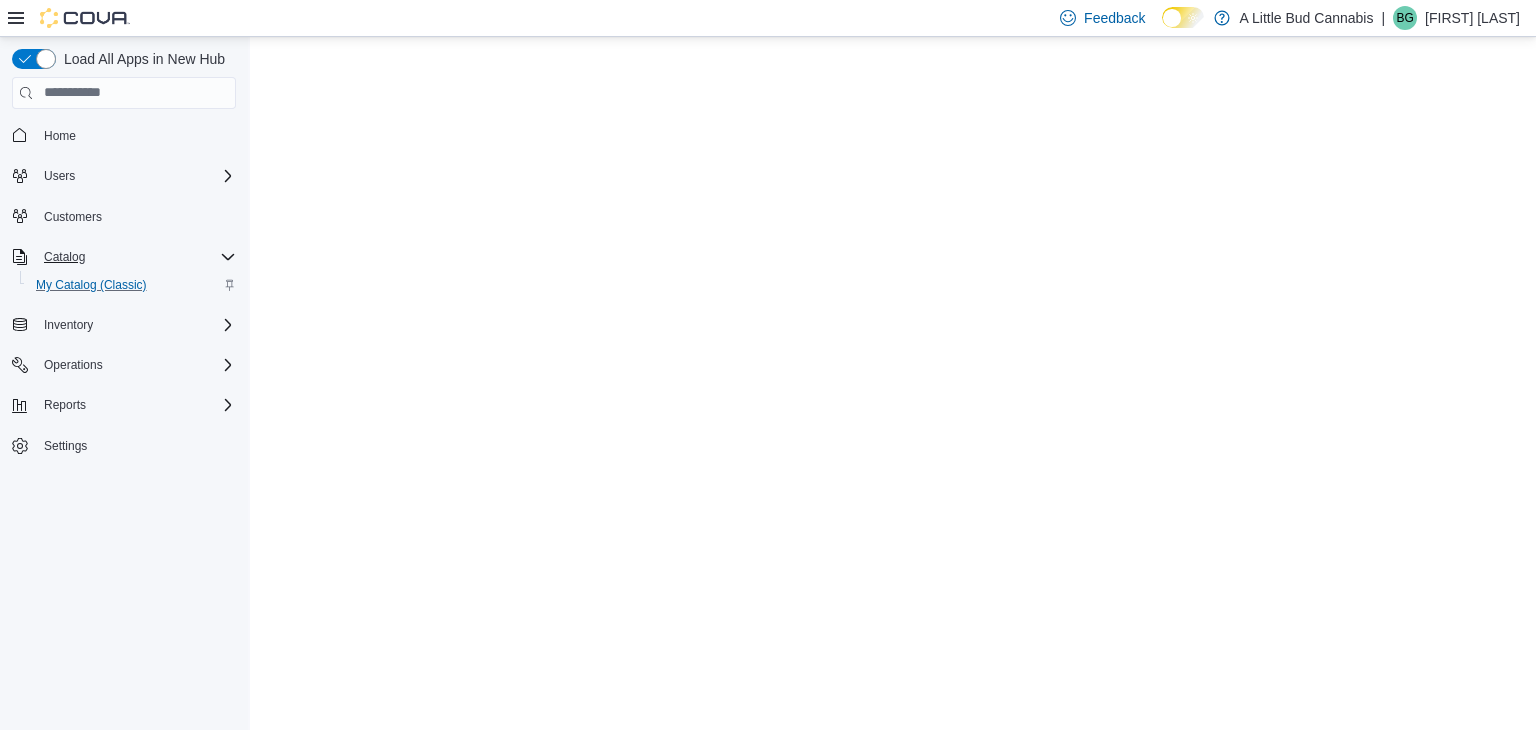 scroll, scrollTop: 0, scrollLeft: 0, axis: both 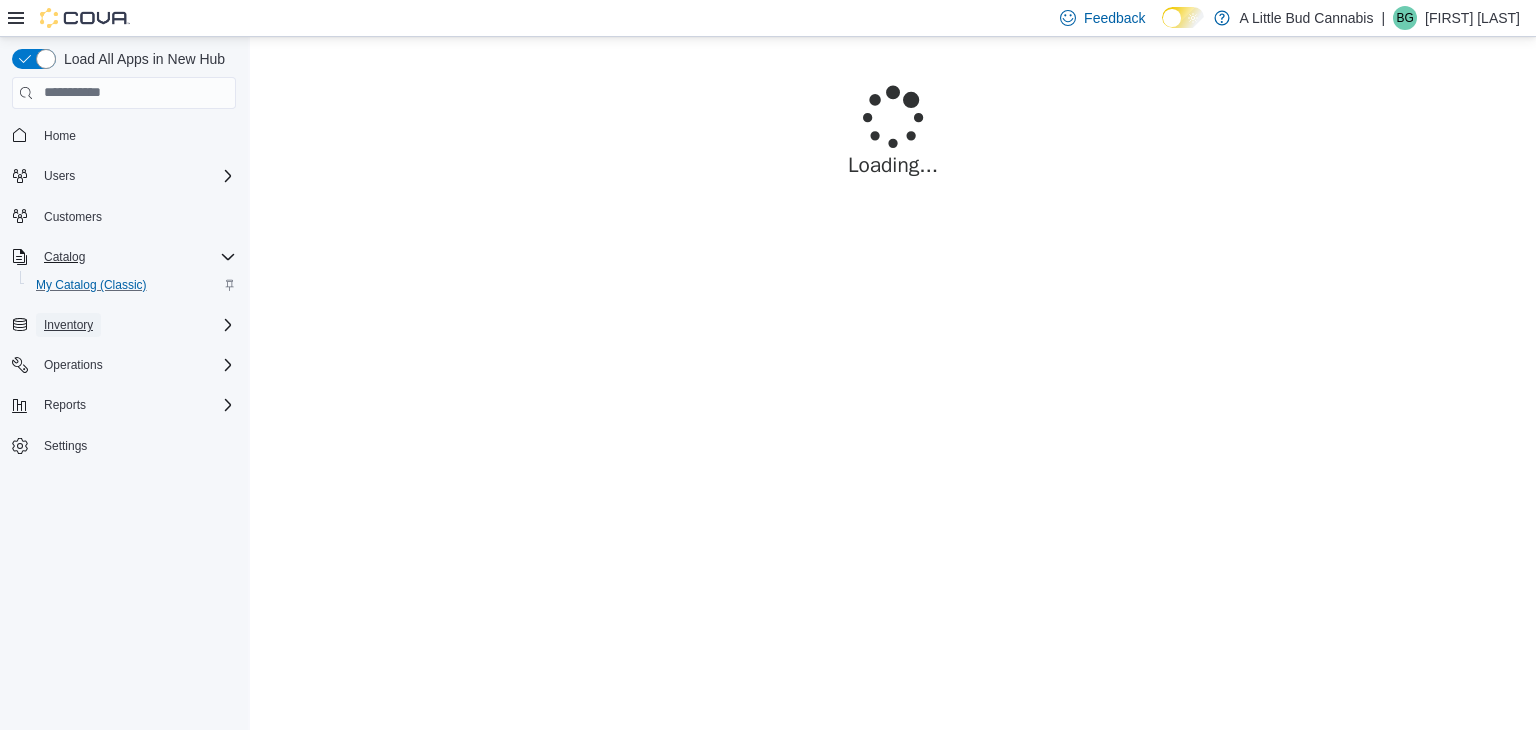 click on "Inventory" at bounding box center [68, 325] 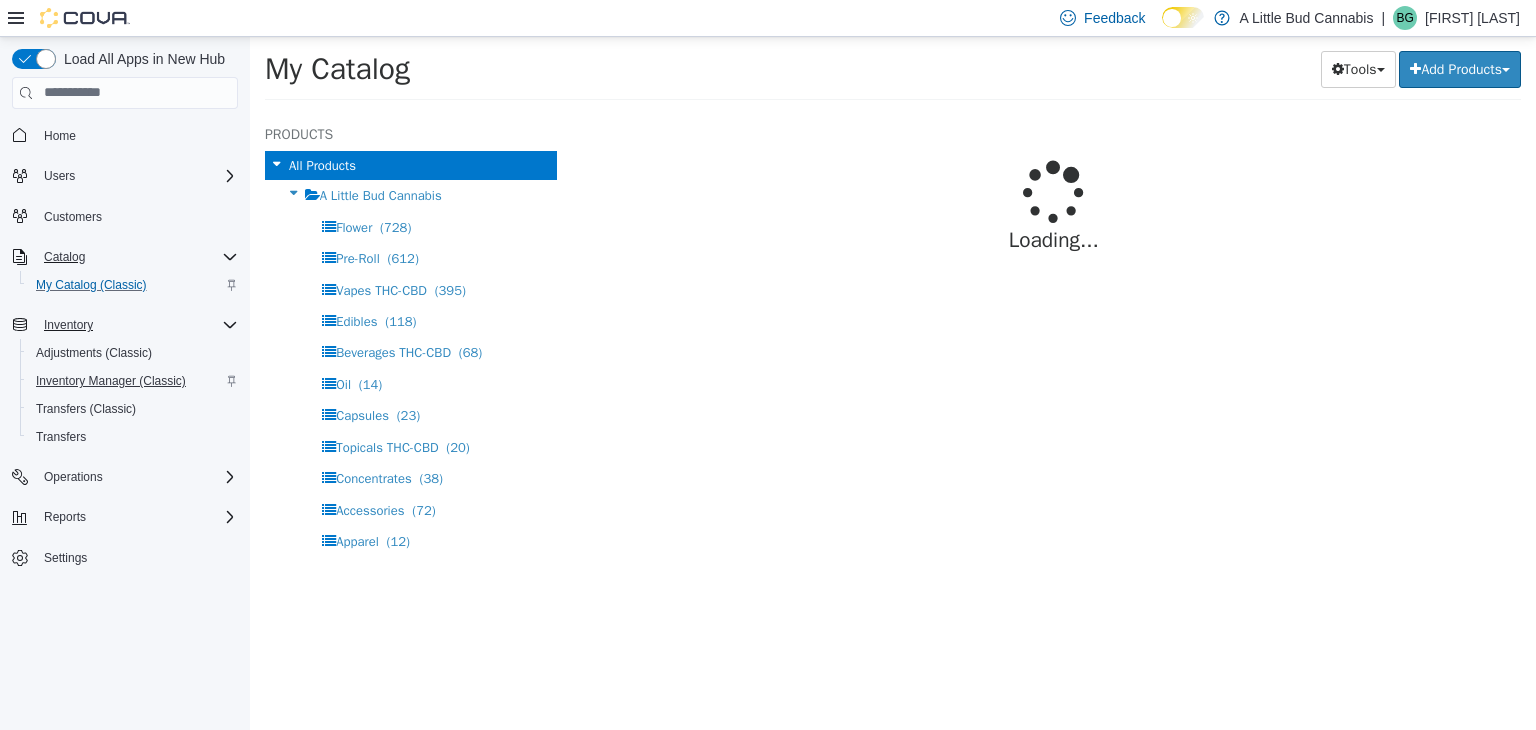 select on "**********" 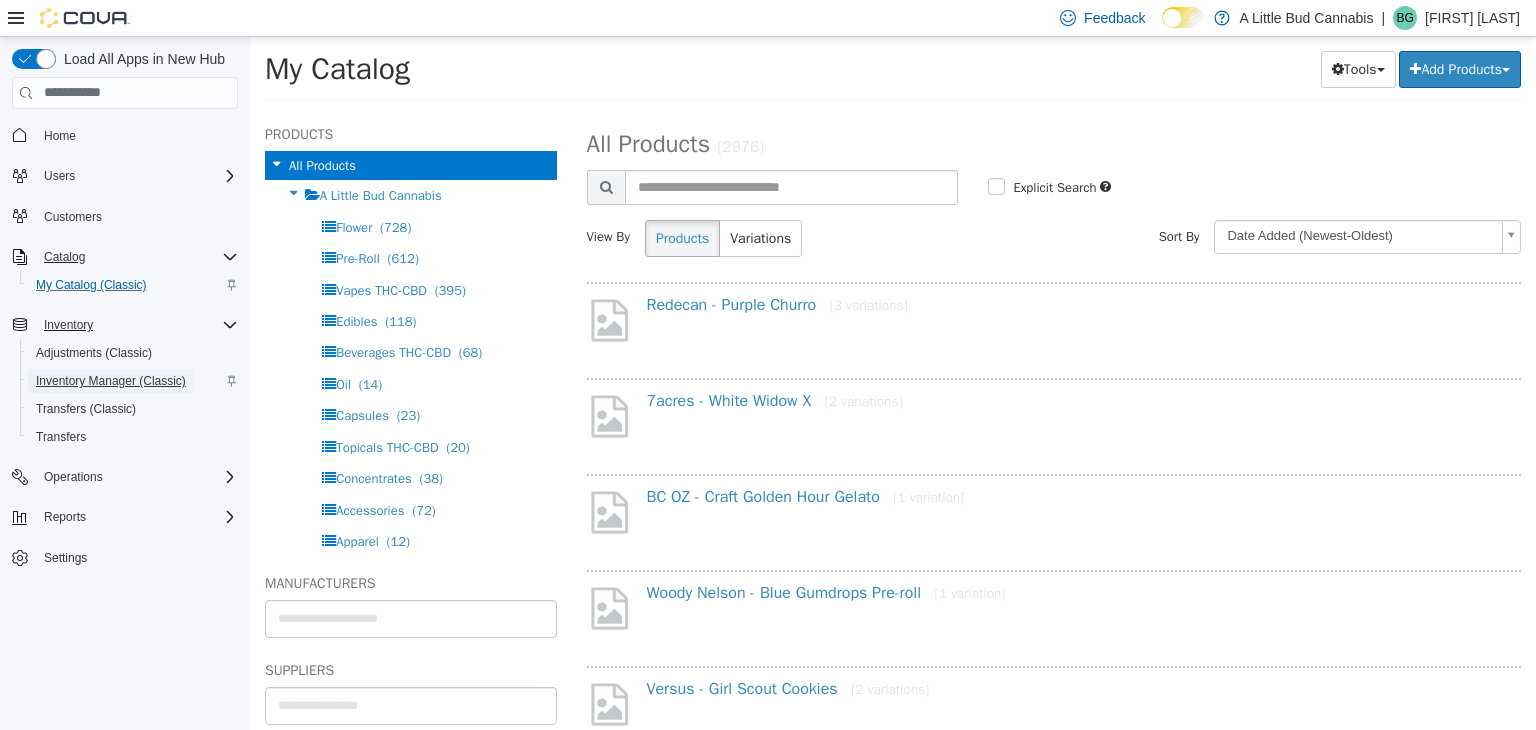 click on "Inventory Manager (Classic)" at bounding box center (111, 381) 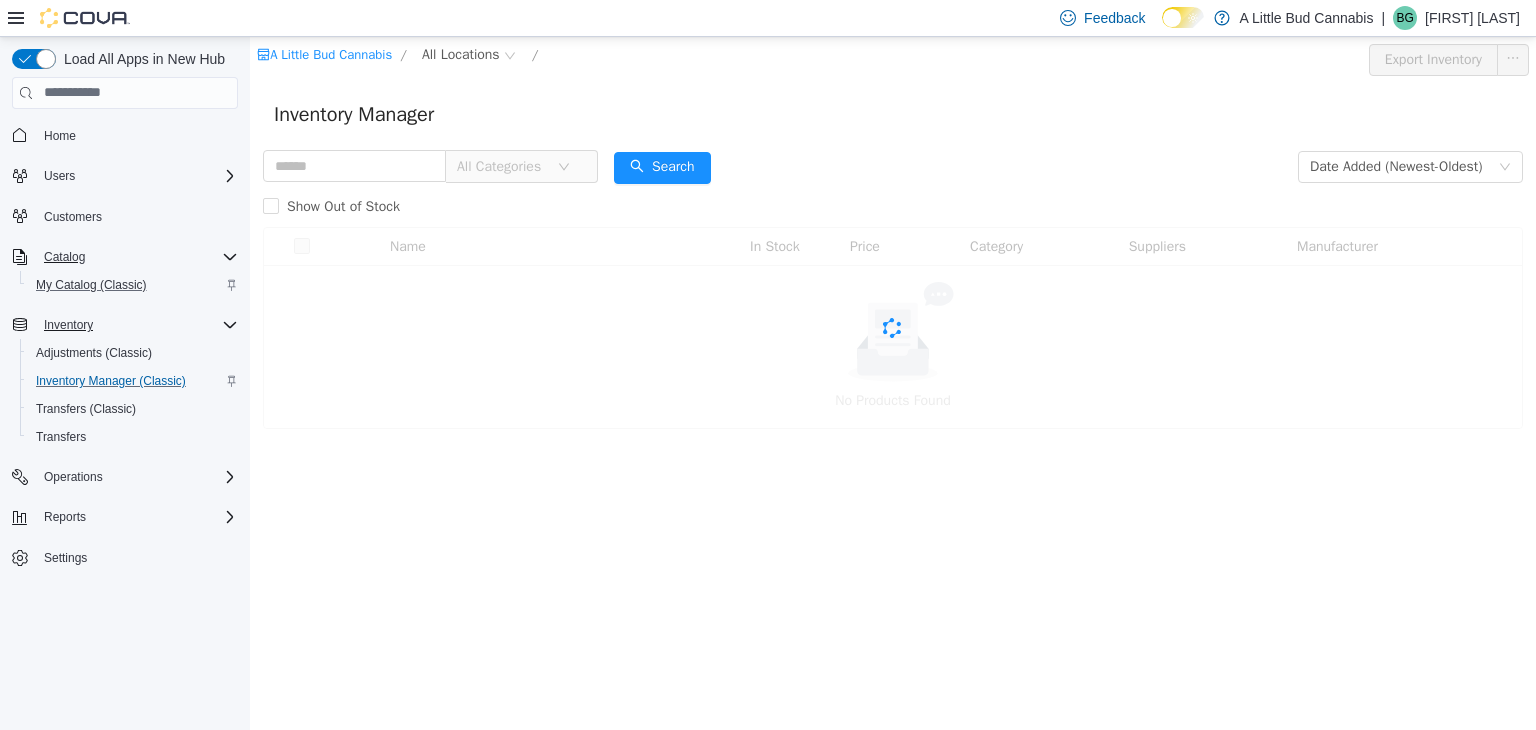 scroll, scrollTop: 0, scrollLeft: 0, axis: both 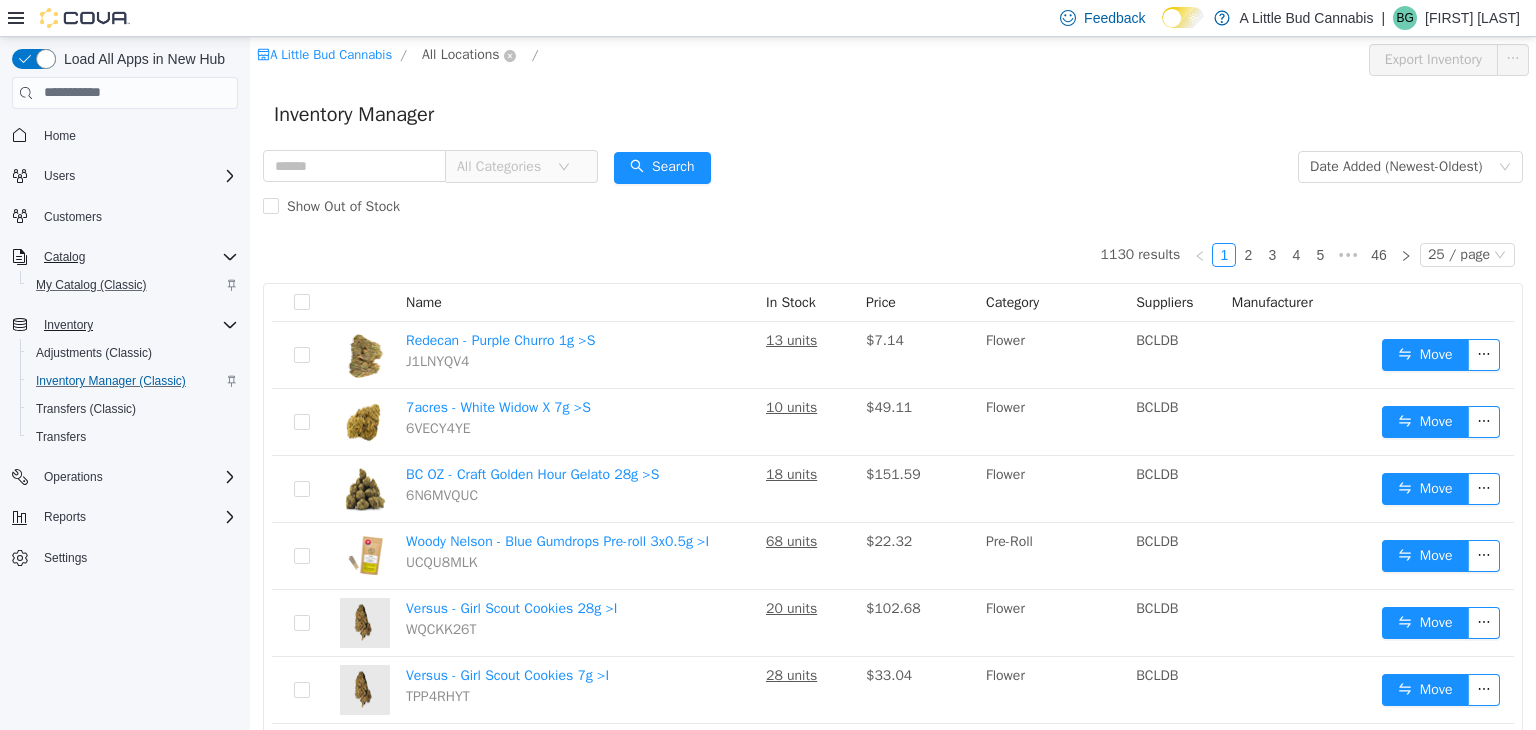 click on "All Locations" at bounding box center [461, 54] 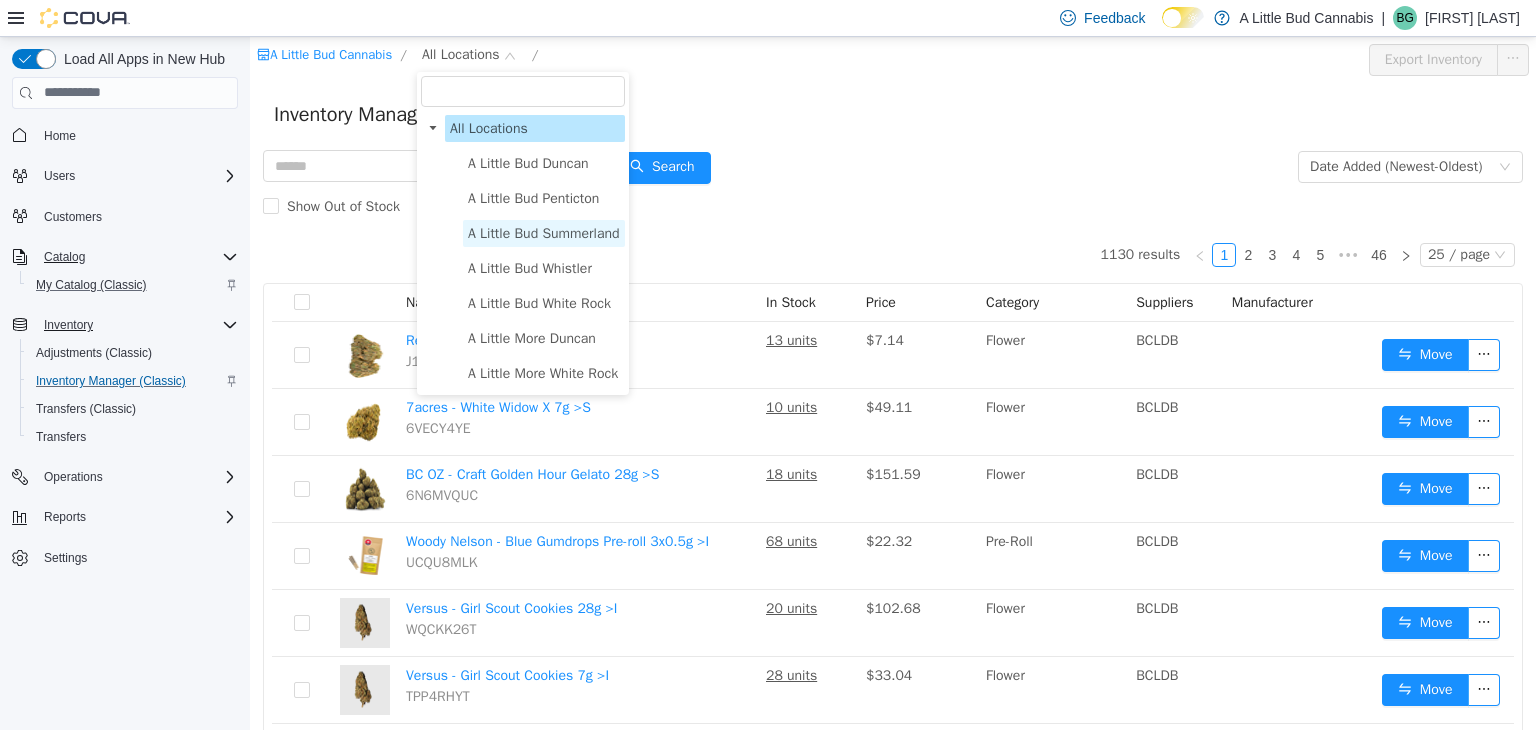 click on "A Little Bud Summerland" at bounding box center [544, 232] 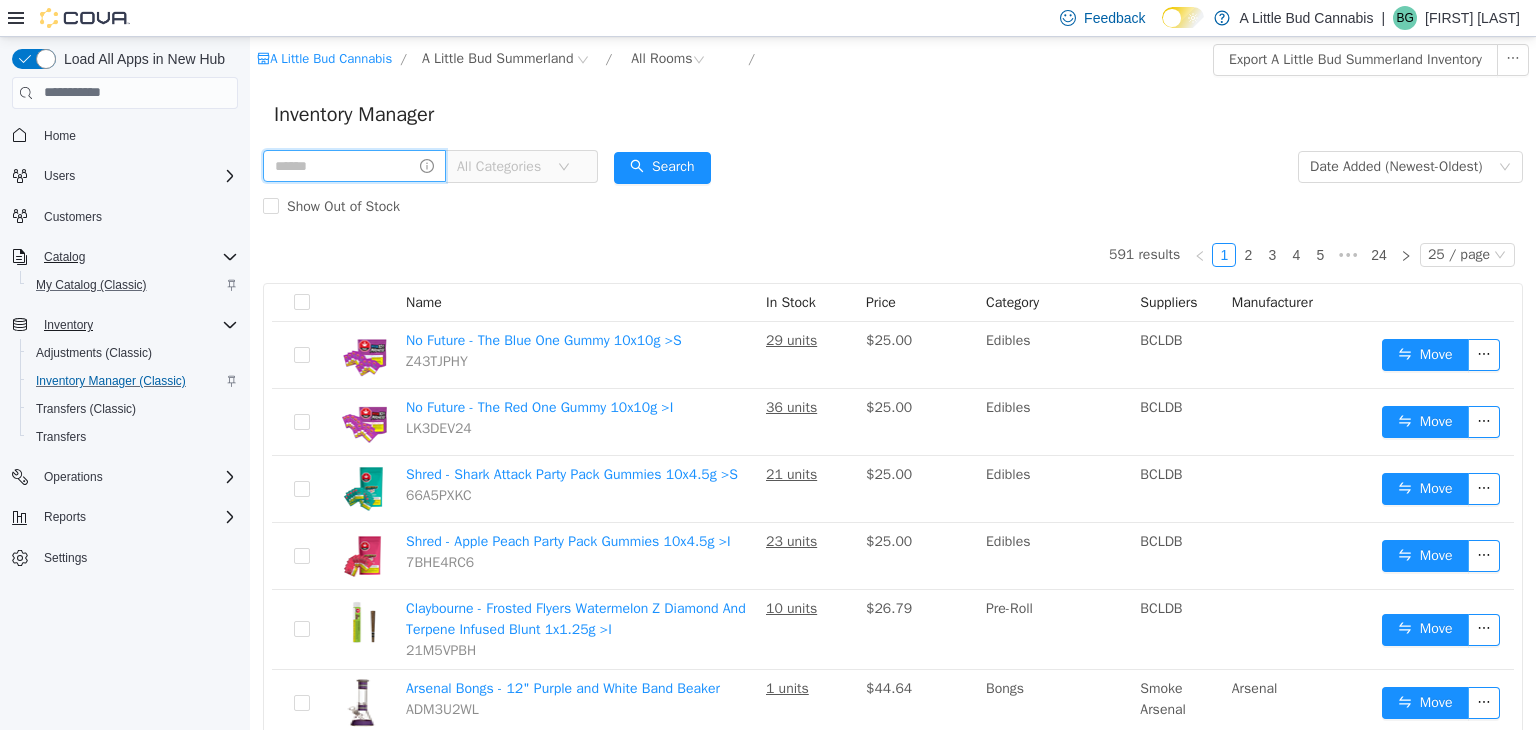 click at bounding box center [354, 165] 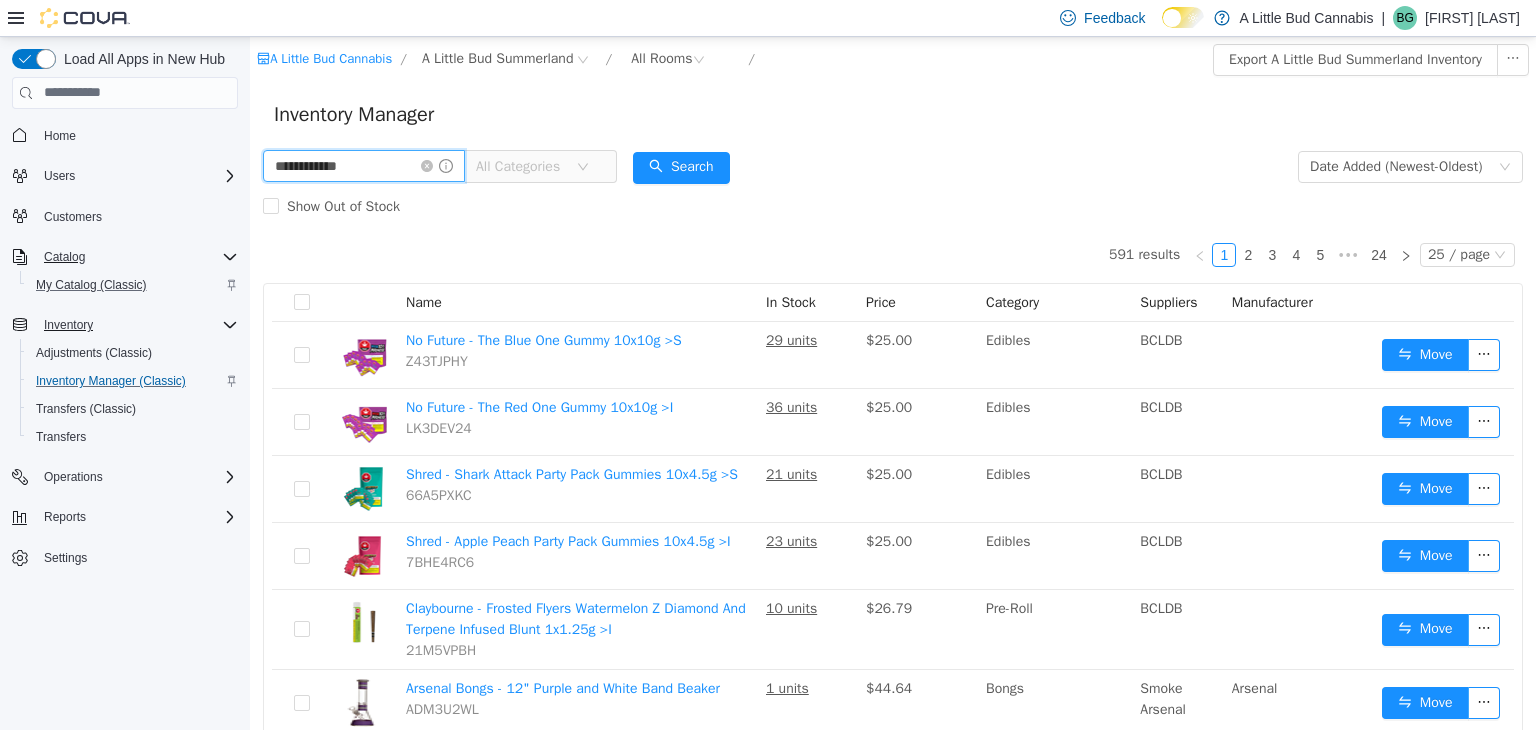 type on "**********" 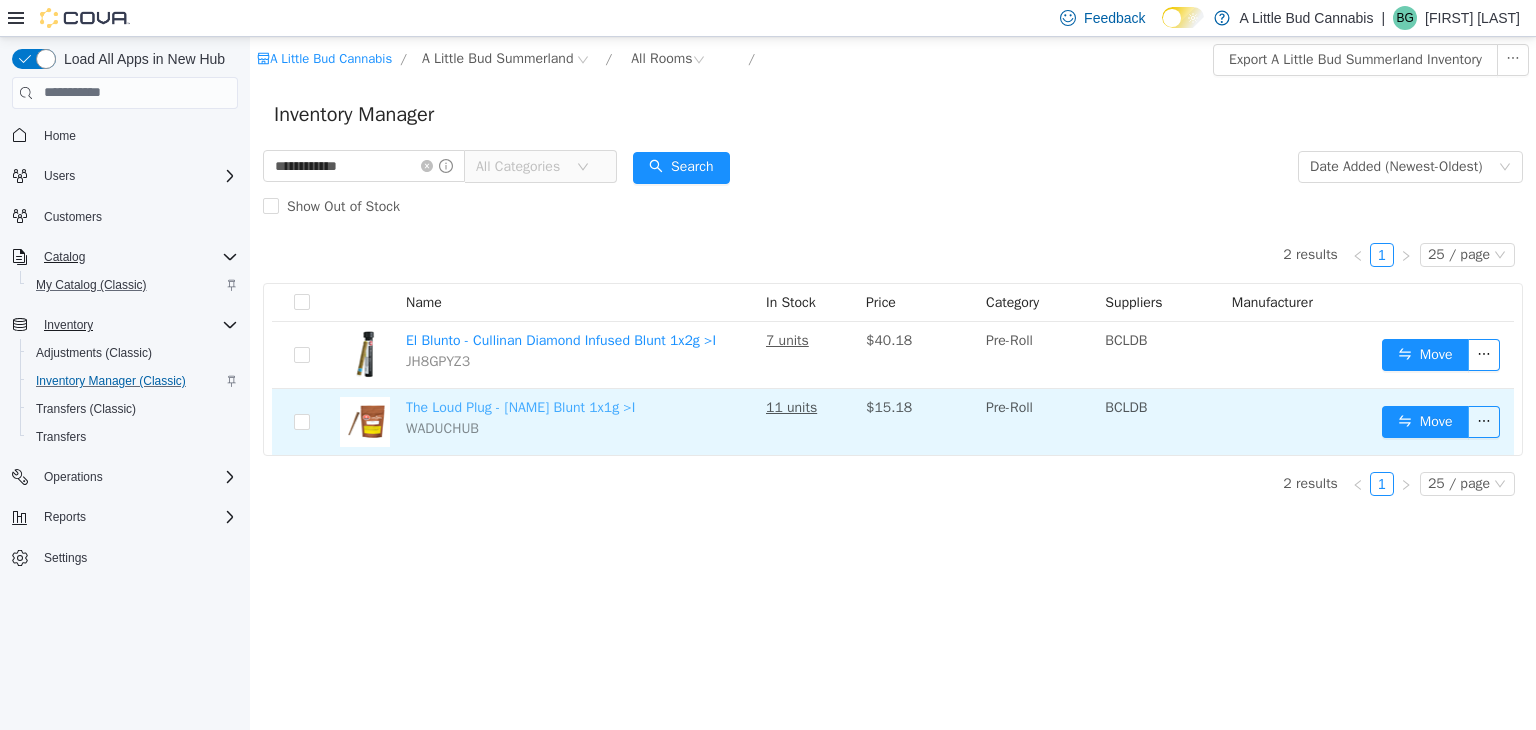 click on "The Loud Plug - Benny Blunto Blunt 1x1g >I" at bounding box center [520, 406] 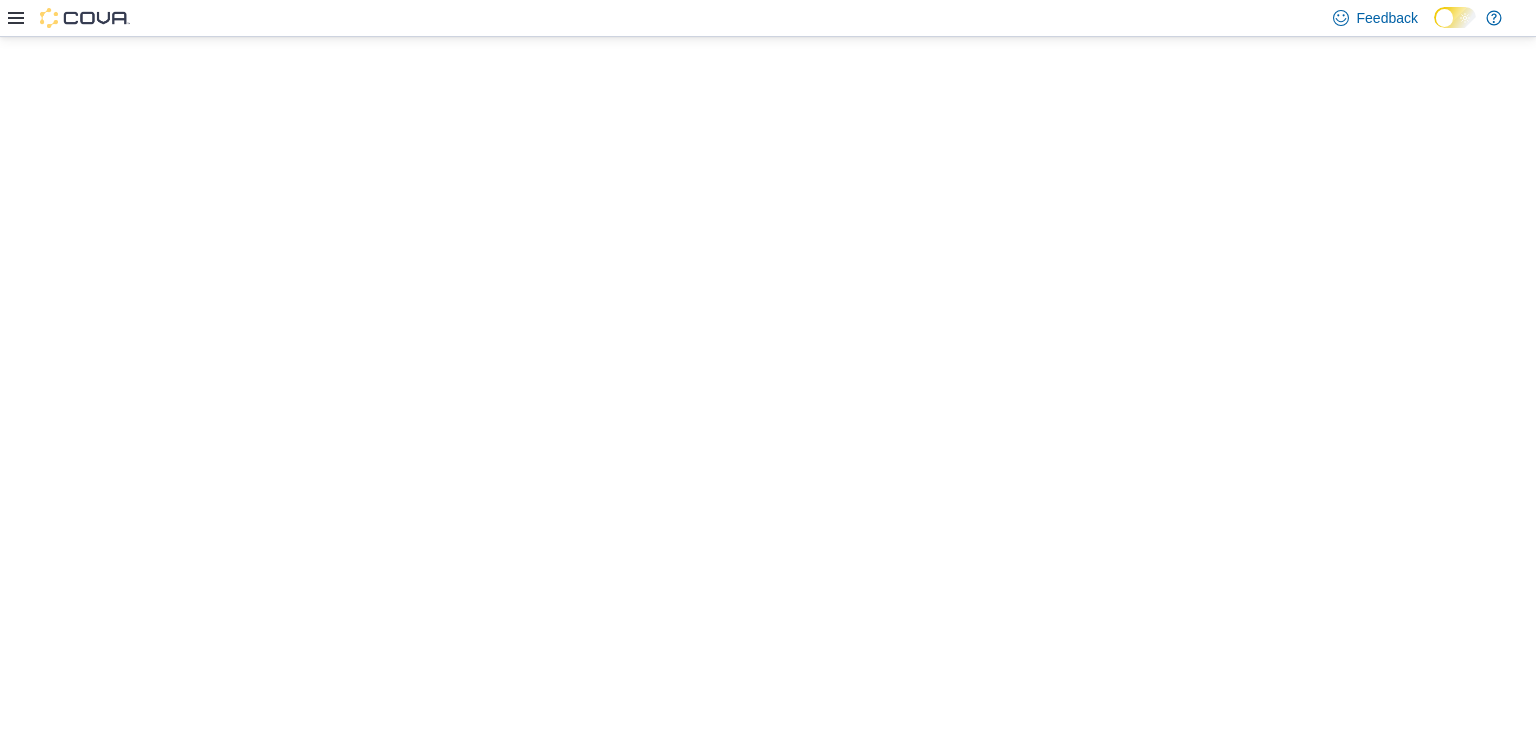 scroll, scrollTop: 0, scrollLeft: 0, axis: both 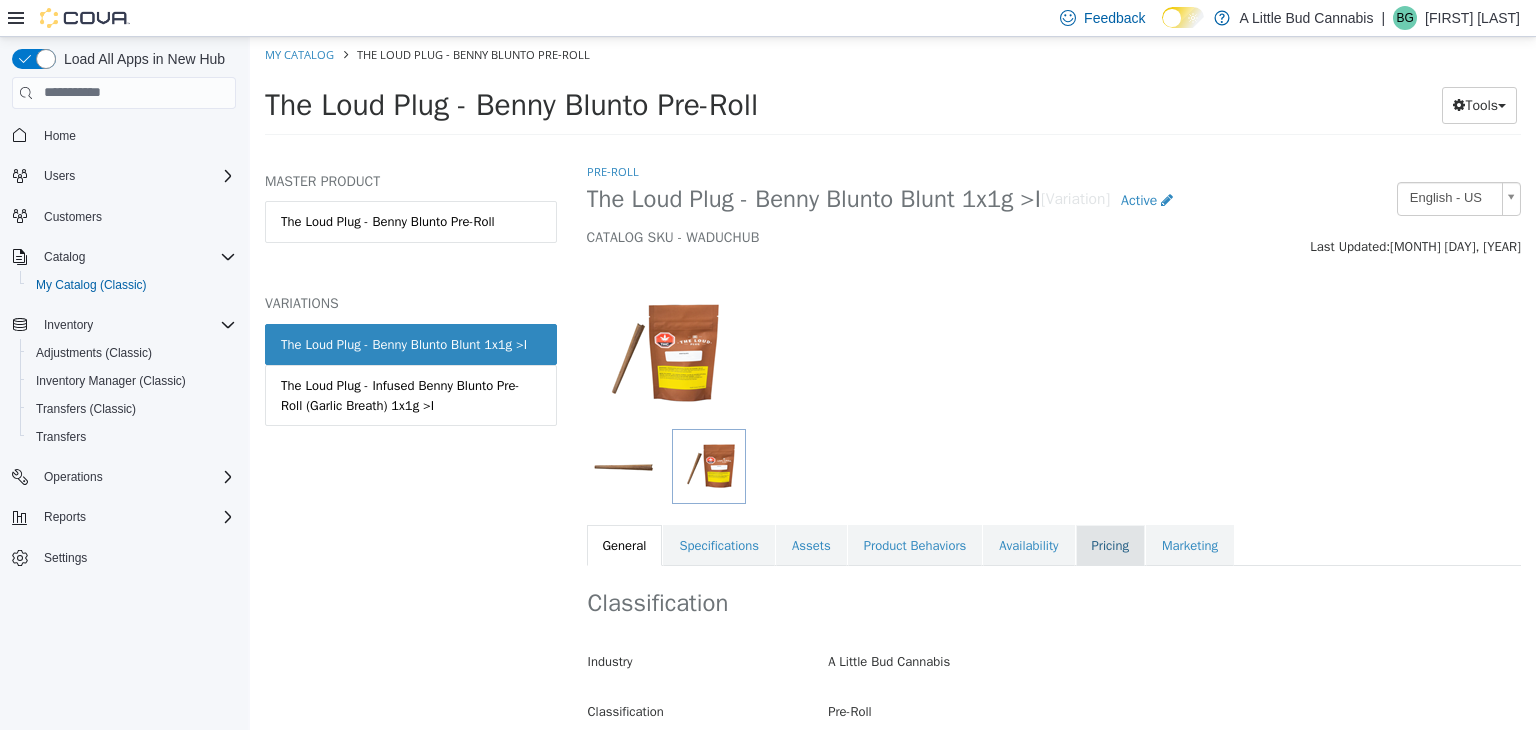 click on "Pricing" at bounding box center (1110, 545) 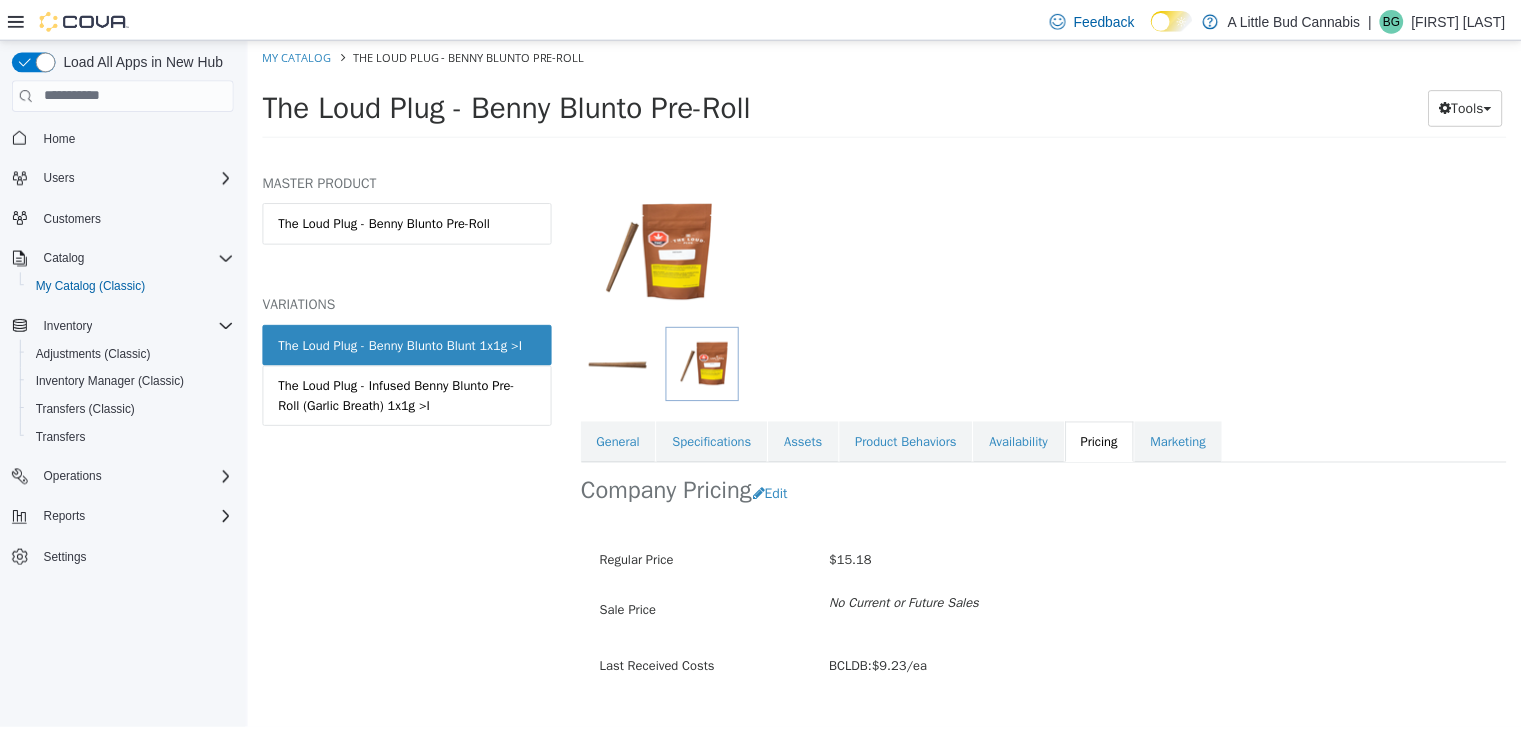 scroll, scrollTop: 147, scrollLeft: 0, axis: vertical 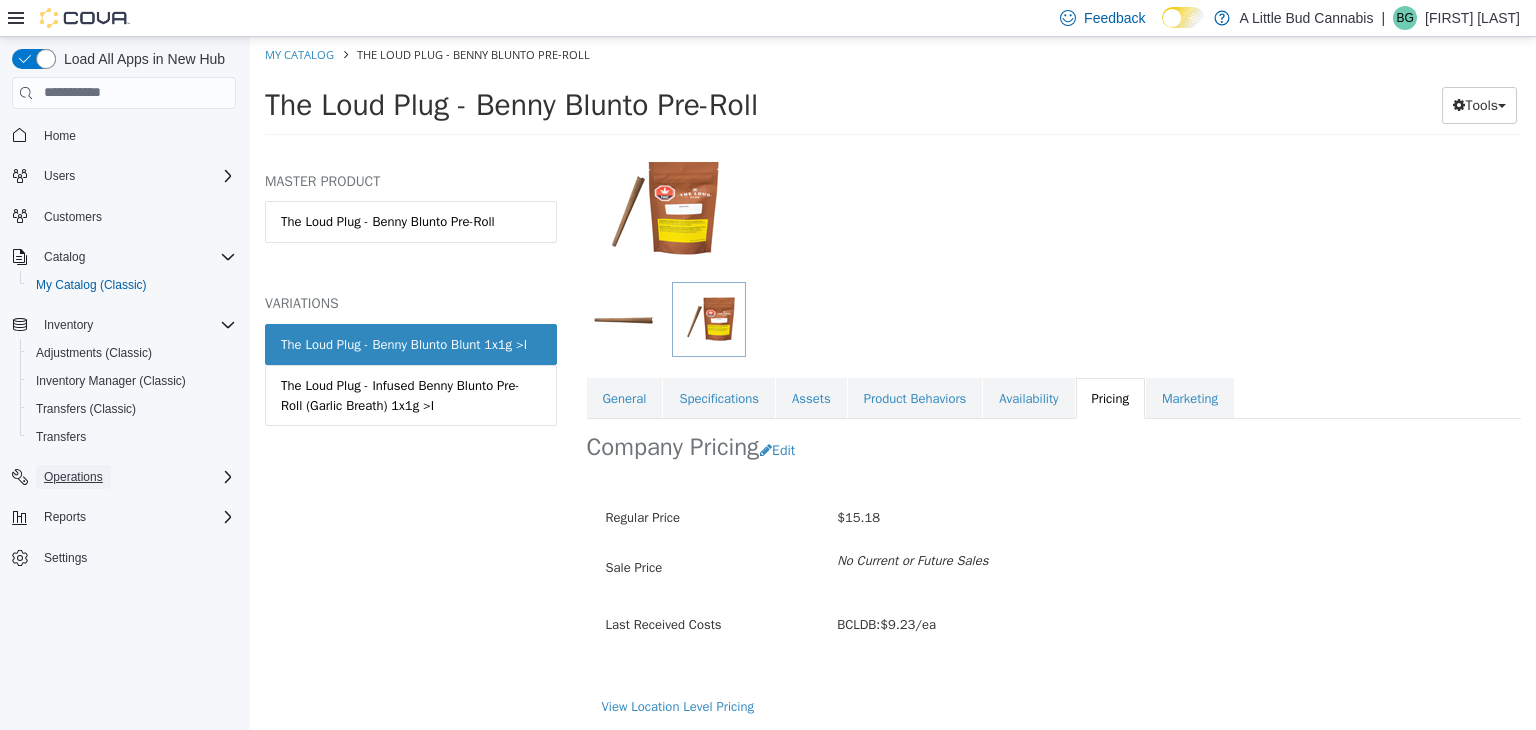 click on "Operations" at bounding box center [73, 477] 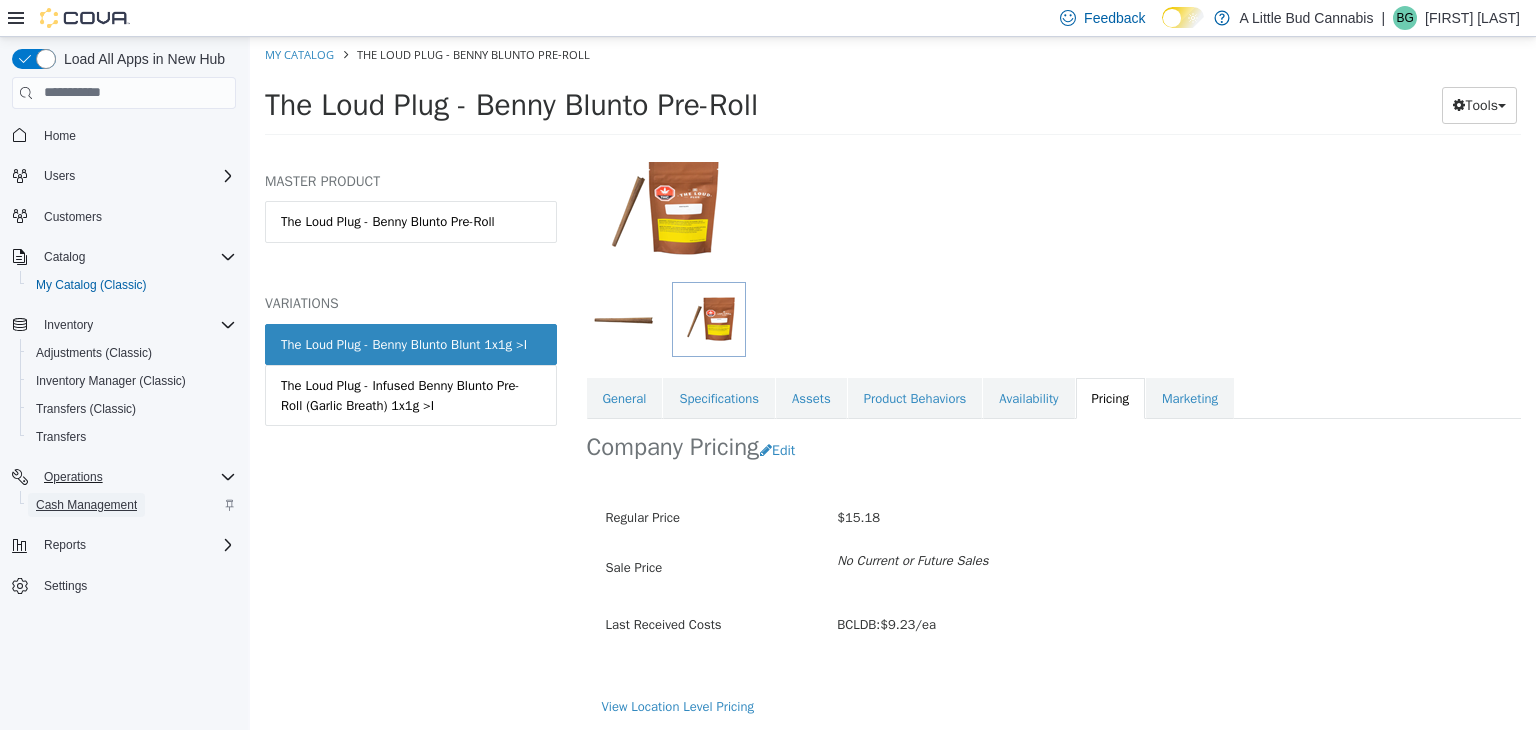 click on "Cash Management" at bounding box center (86, 505) 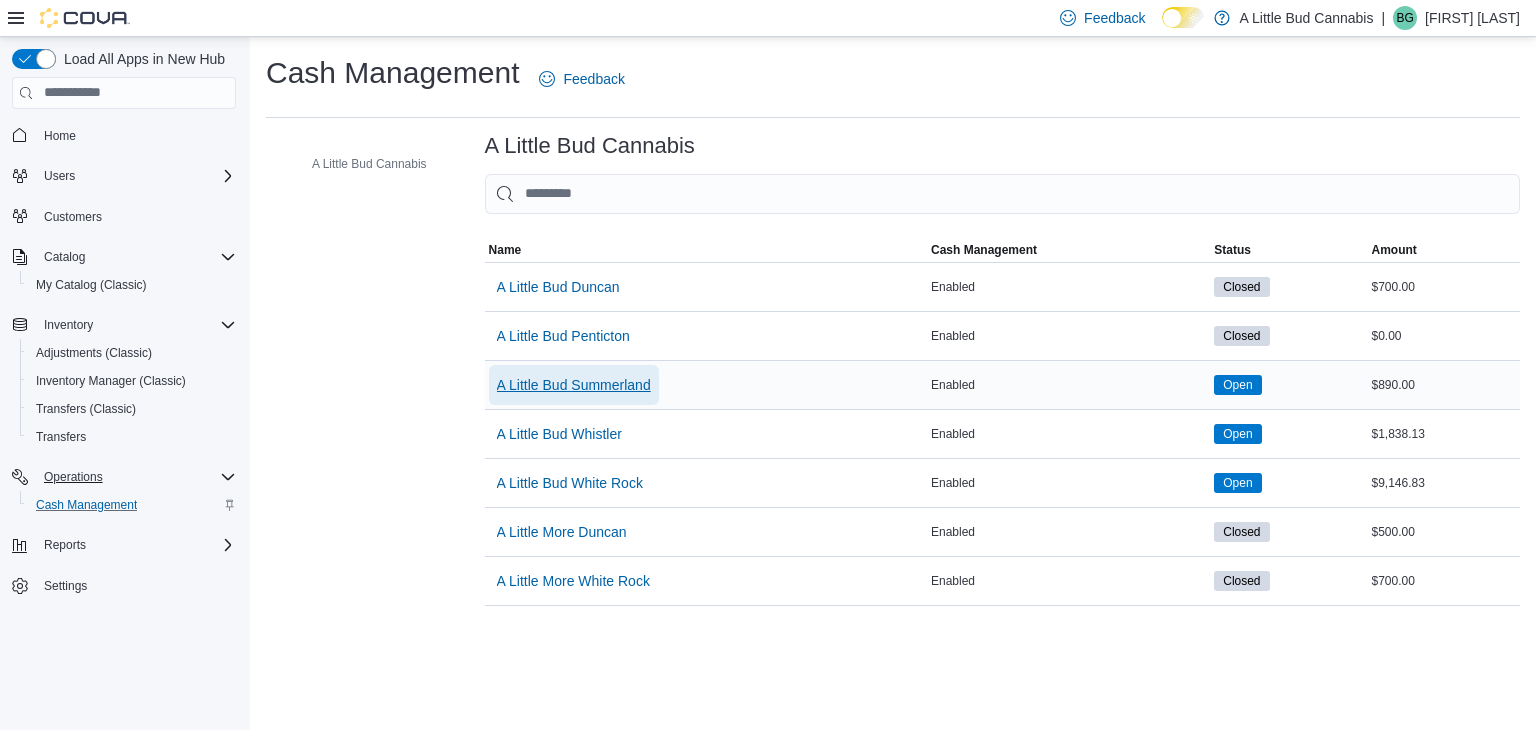 click on "A Little Bud Summerland" at bounding box center (574, 385) 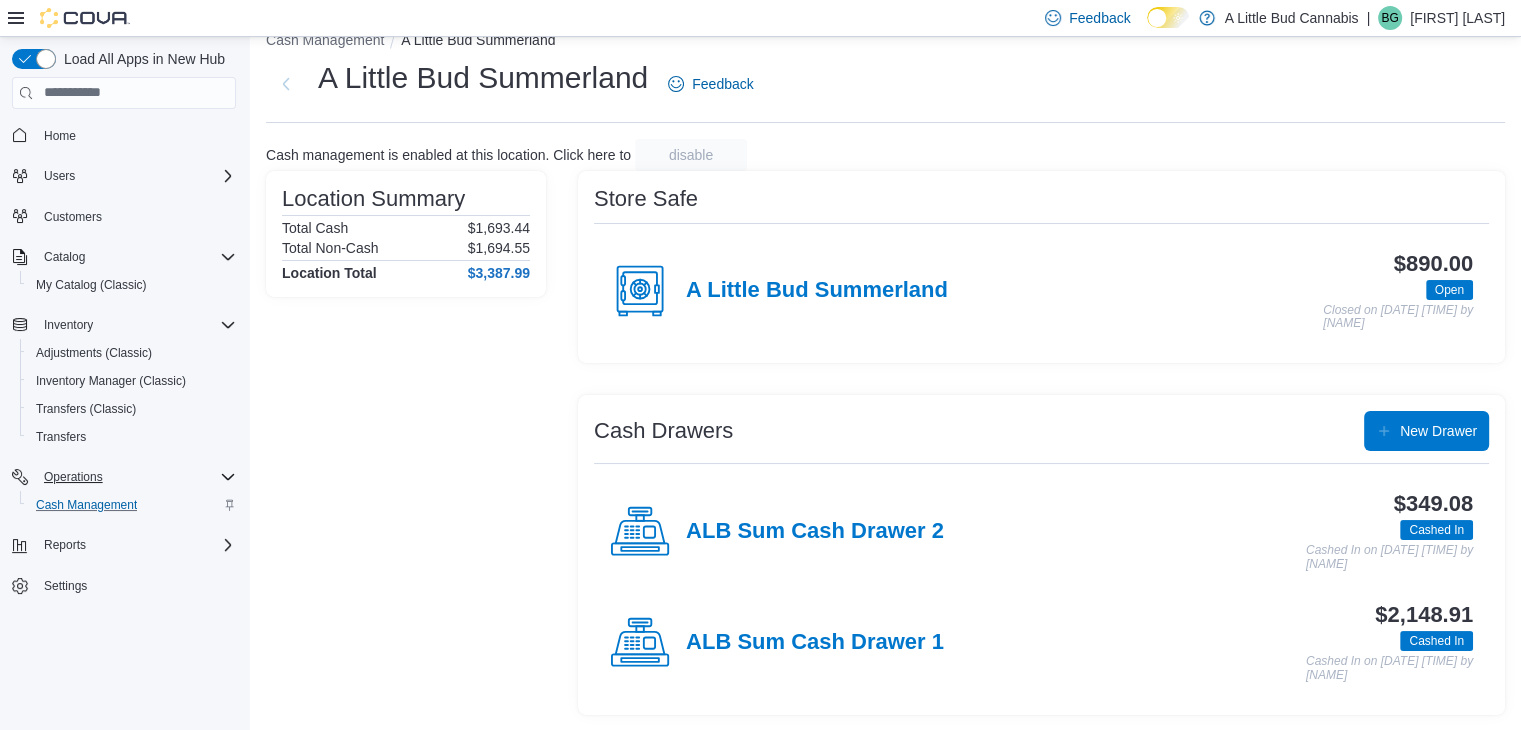 scroll, scrollTop: 0, scrollLeft: 0, axis: both 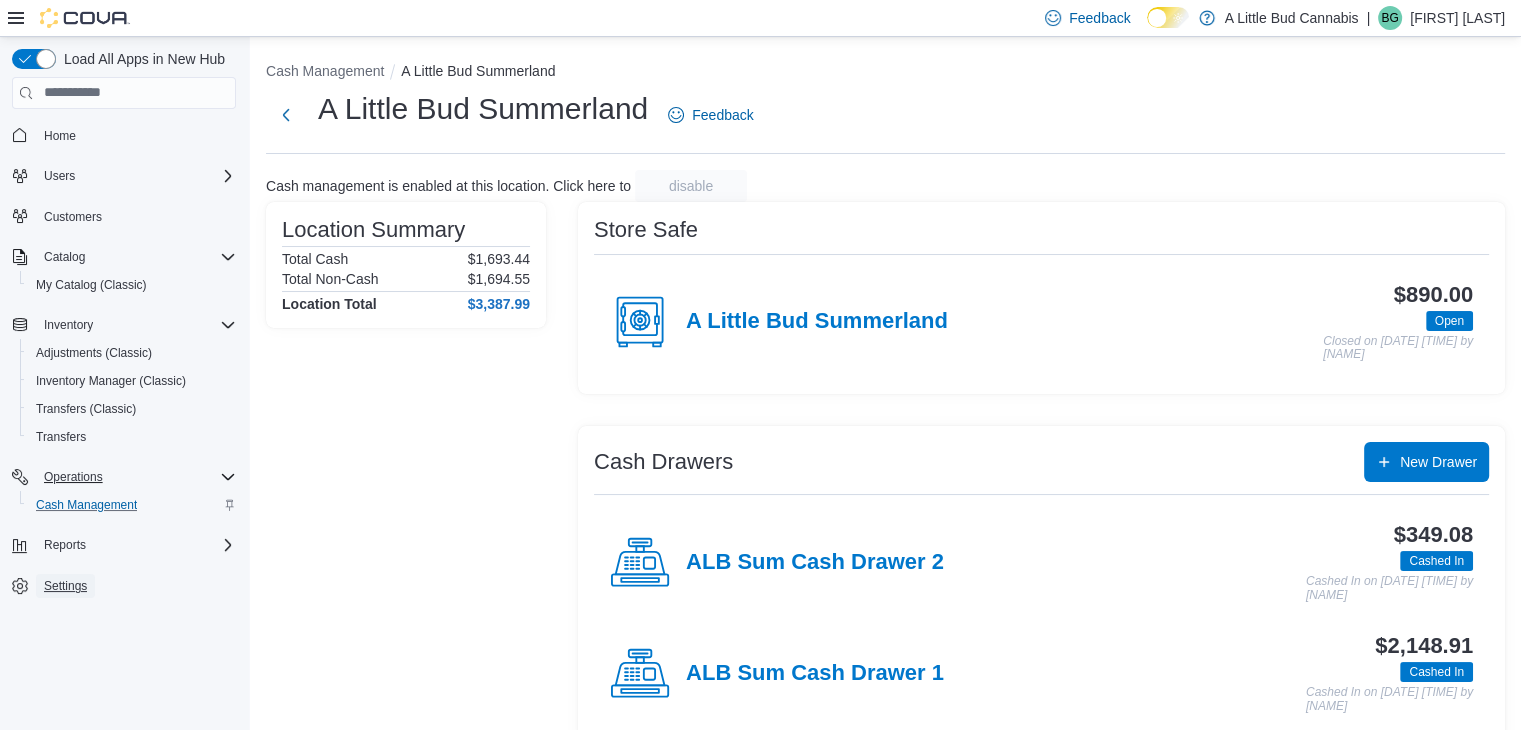 click on "Settings" at bounding box center [65, 586] 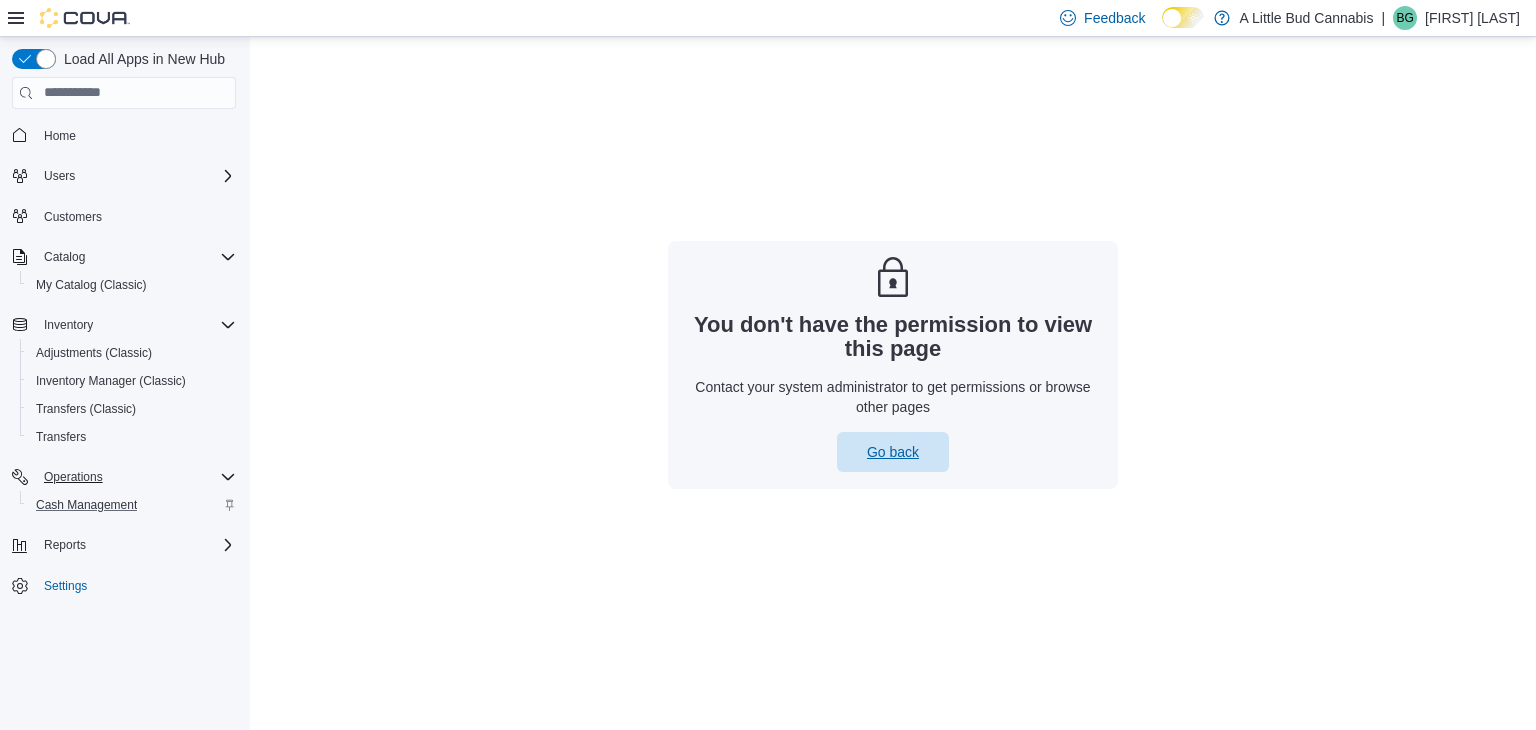 click on "Go back" at bounding box center [893, 452] 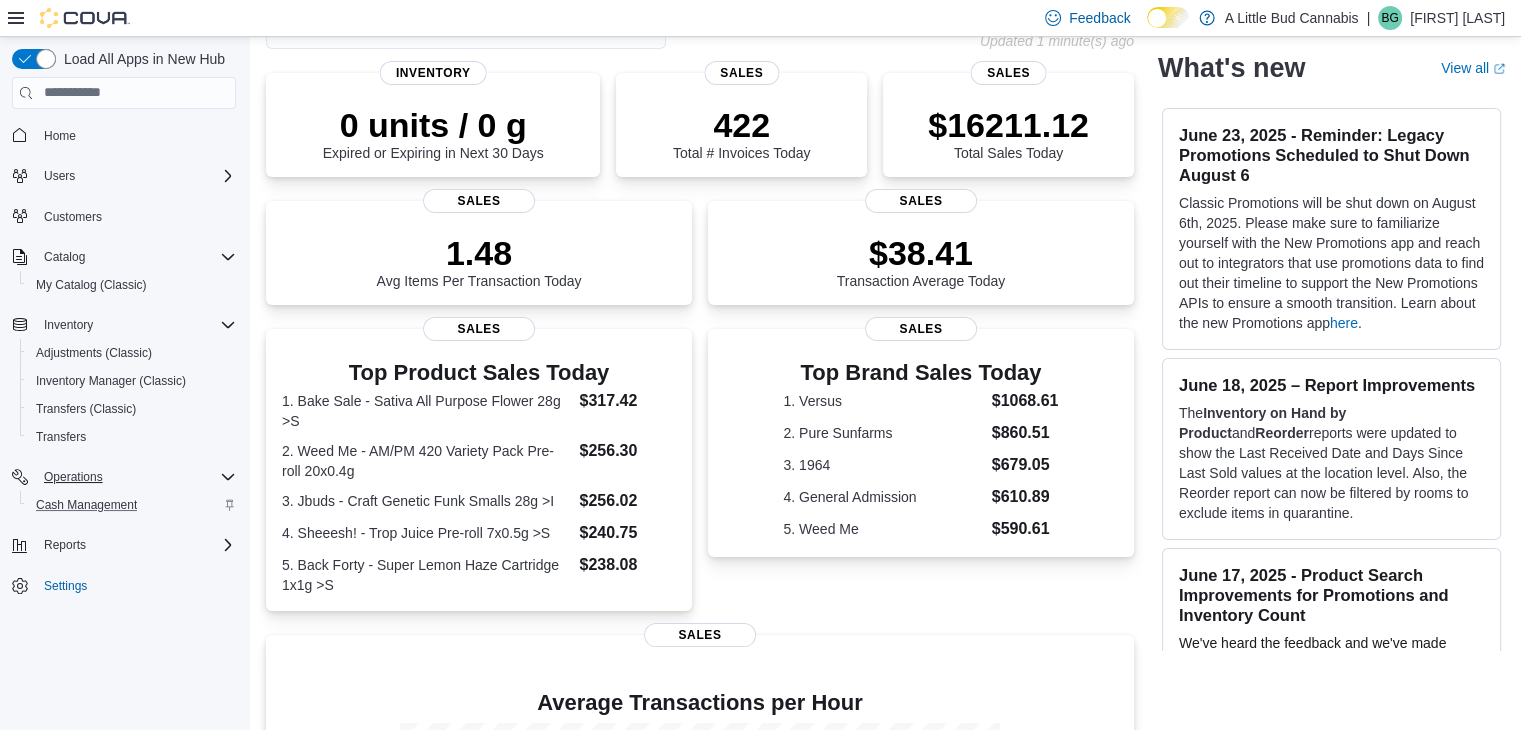 scroll, scrollTop: 124, scrollLeft: 0, axis: vertical 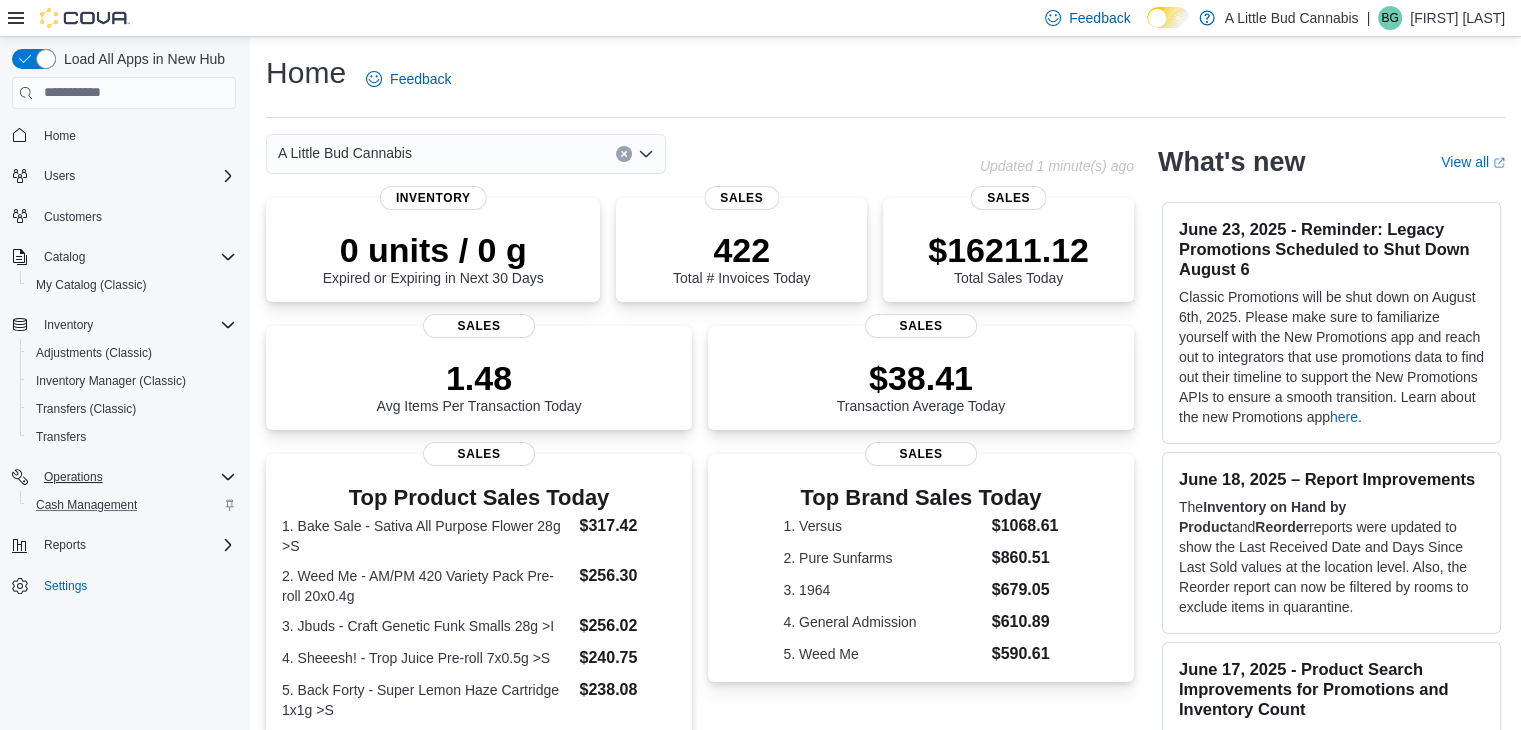 click on "A Little Bud Cannabis" at bounding box center [466, 154] 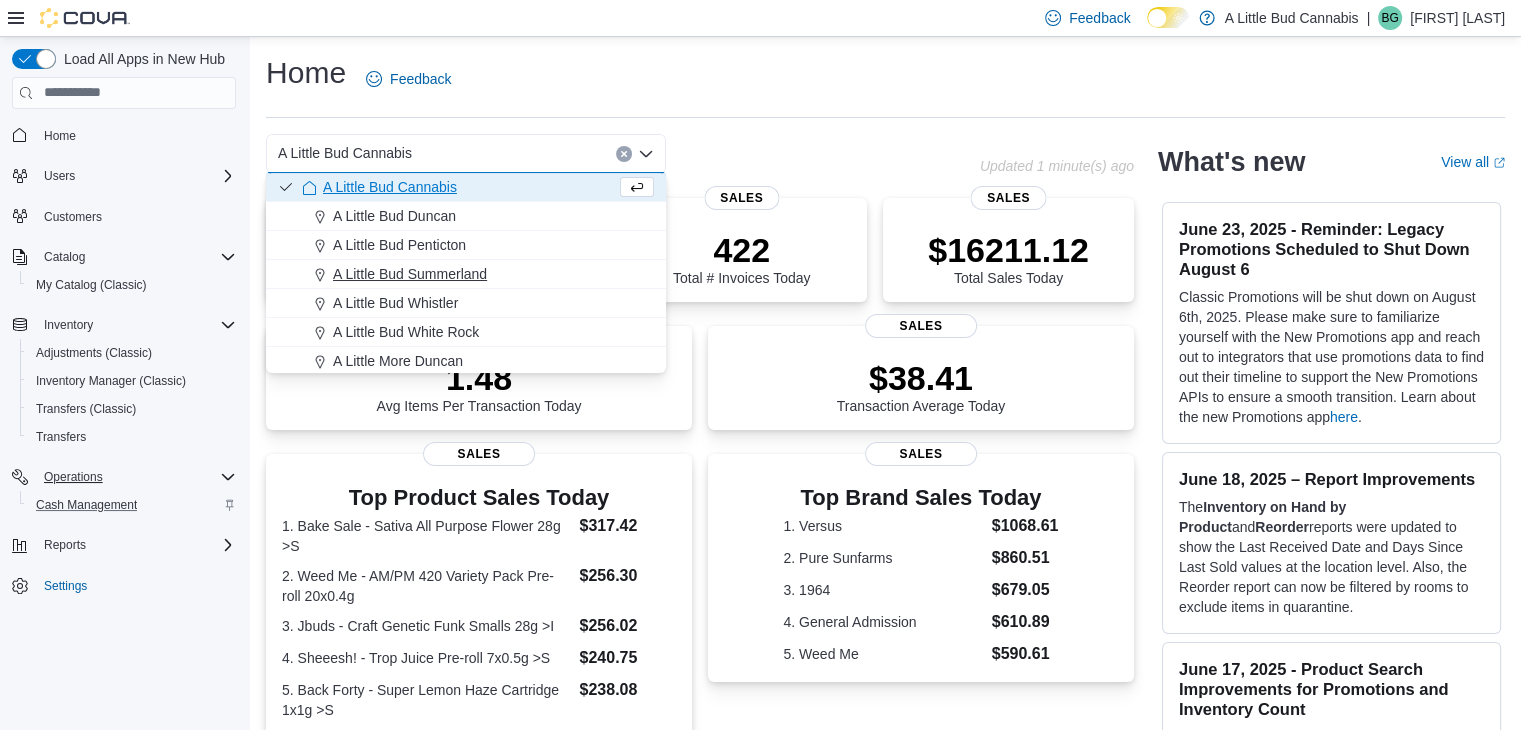 click on "A Little Bud Summerland" at bounding box center (410, 274) 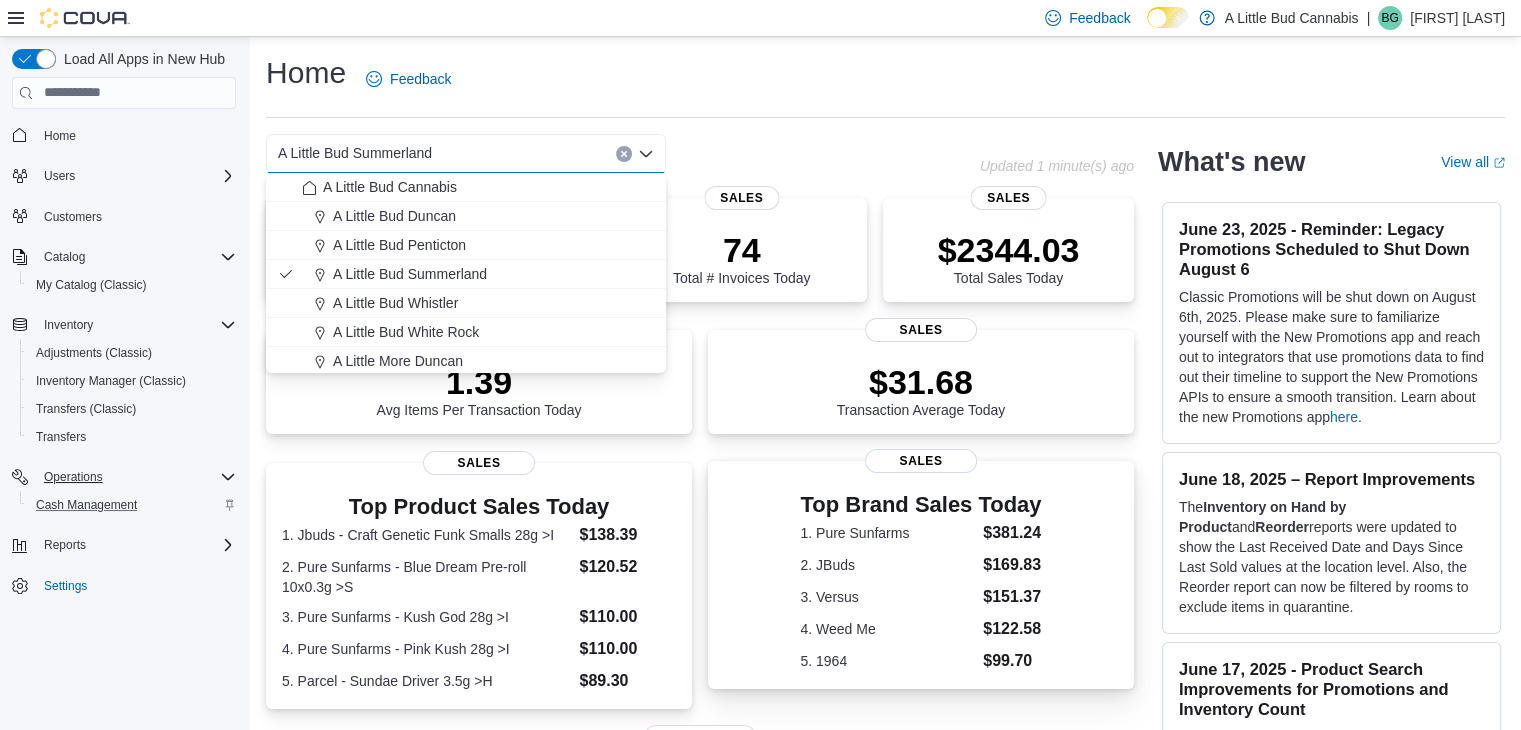 click on "Top Brand Sales Today 1. Pure Sunfarms $381.24 2. JBuds $169.83 3. Versus $151.37 4. Weed Me $122.58 5. 1964 $99.70 Sales" at bounding box center [921, 575] 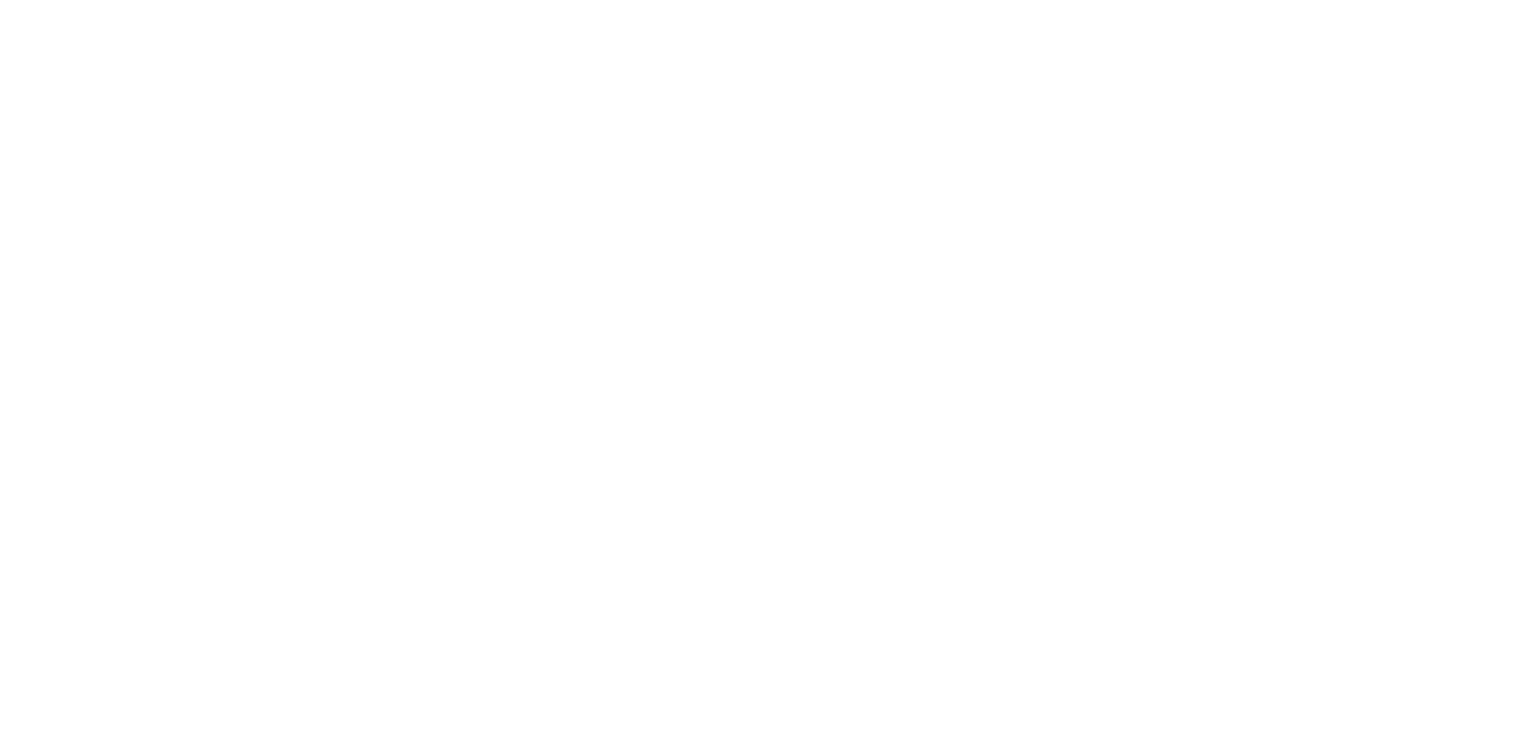 scroll, scrollTop: 0, scrollLeft: 0, axis: both 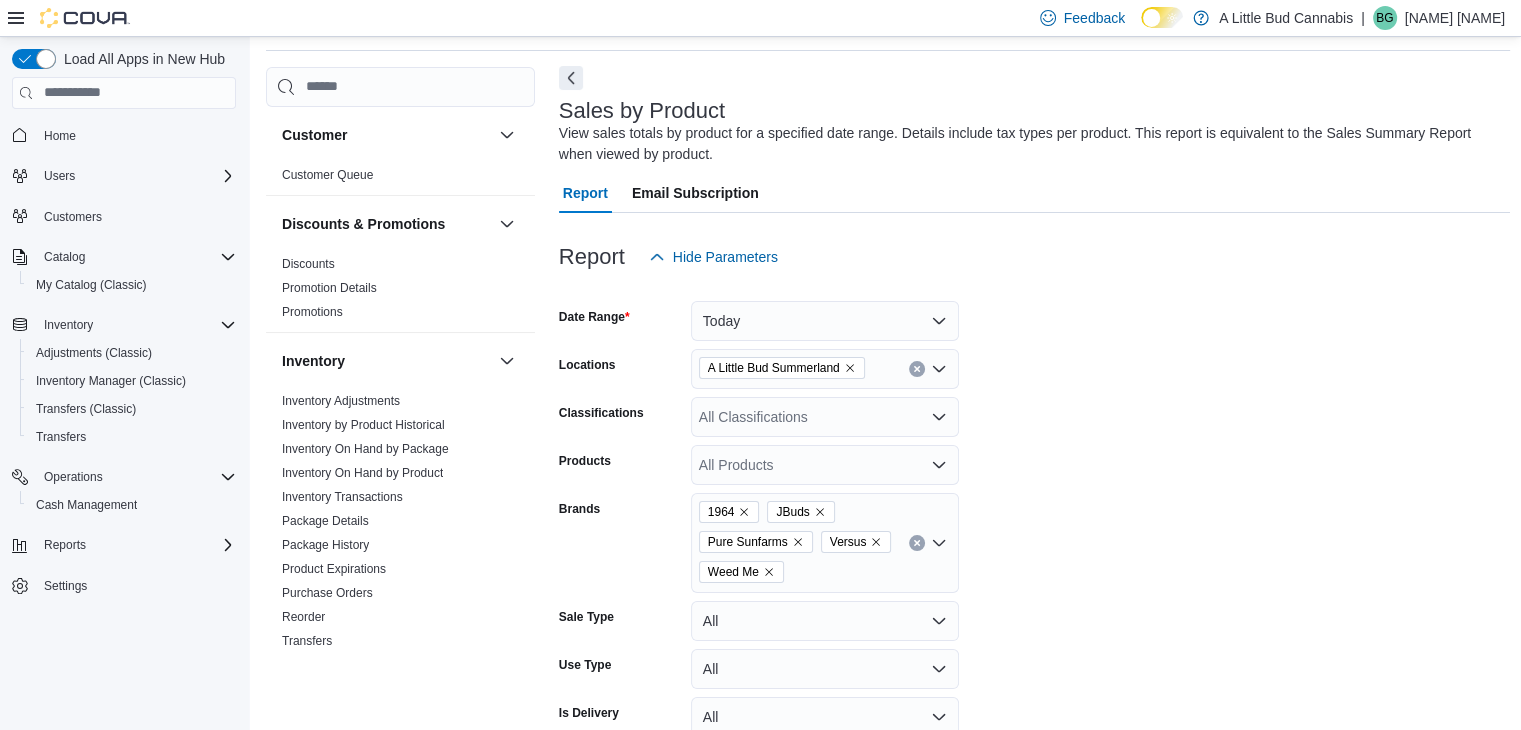 click at bounding box center [571, 78] 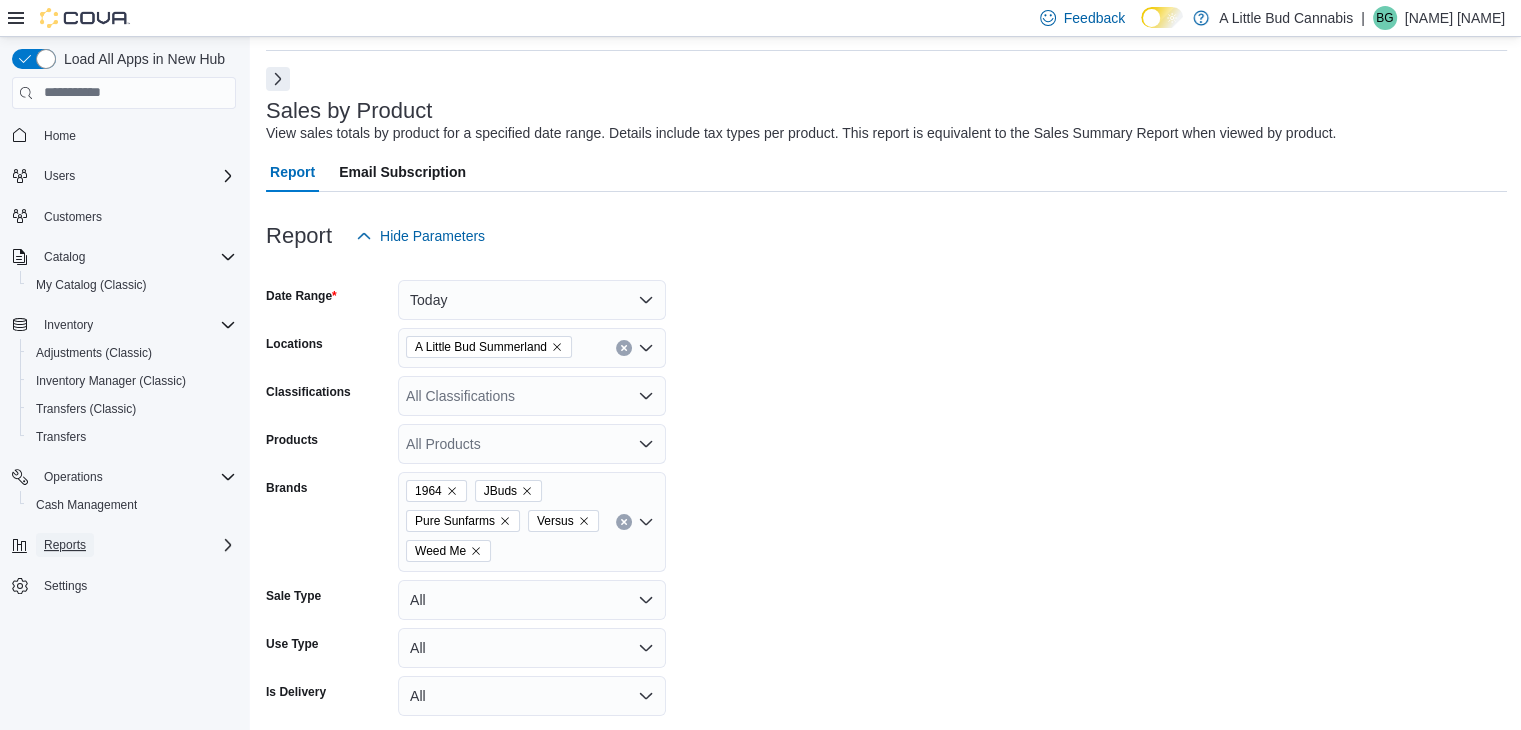 click on "Reports" at bounding box center (65, 545) 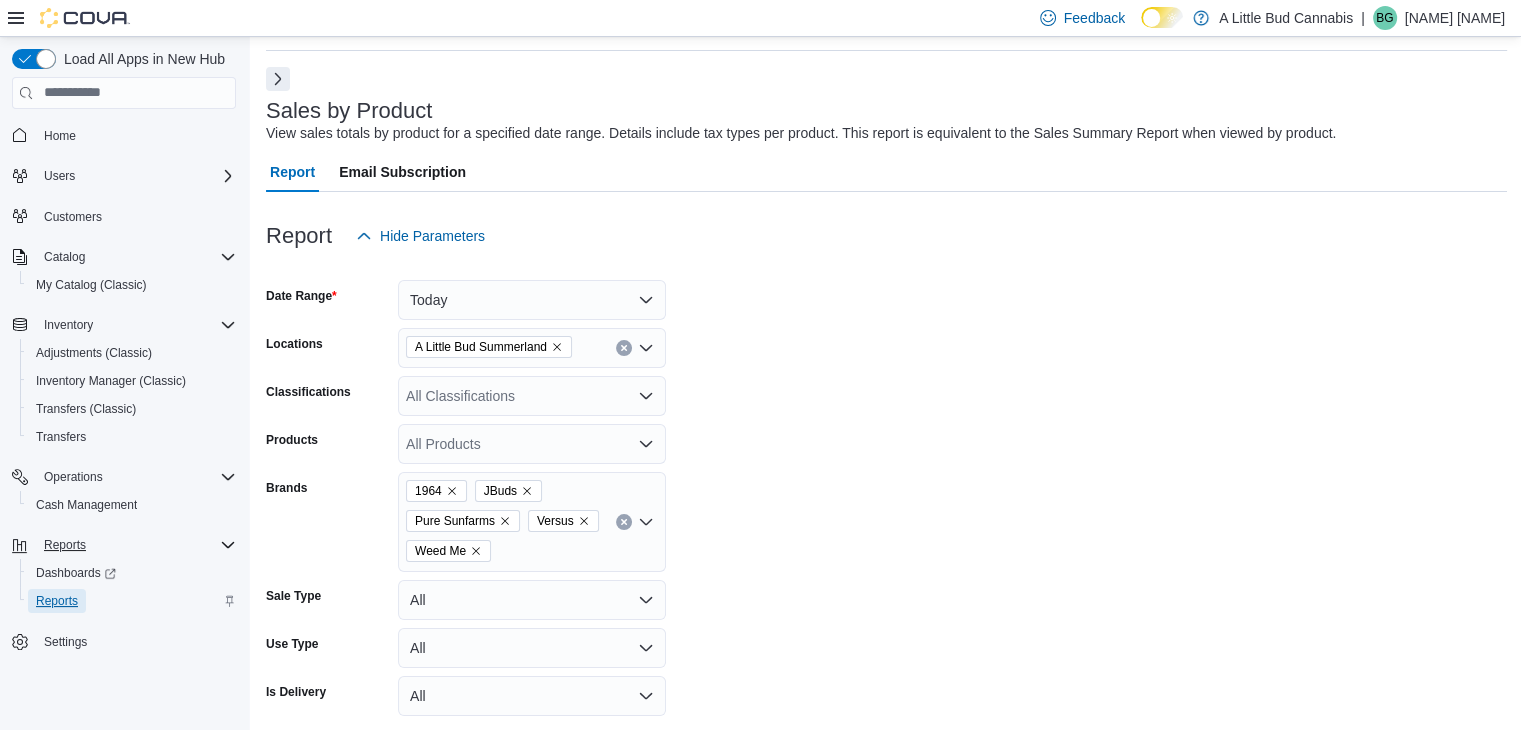 click on "Reports" at bounding box center [57, 601] 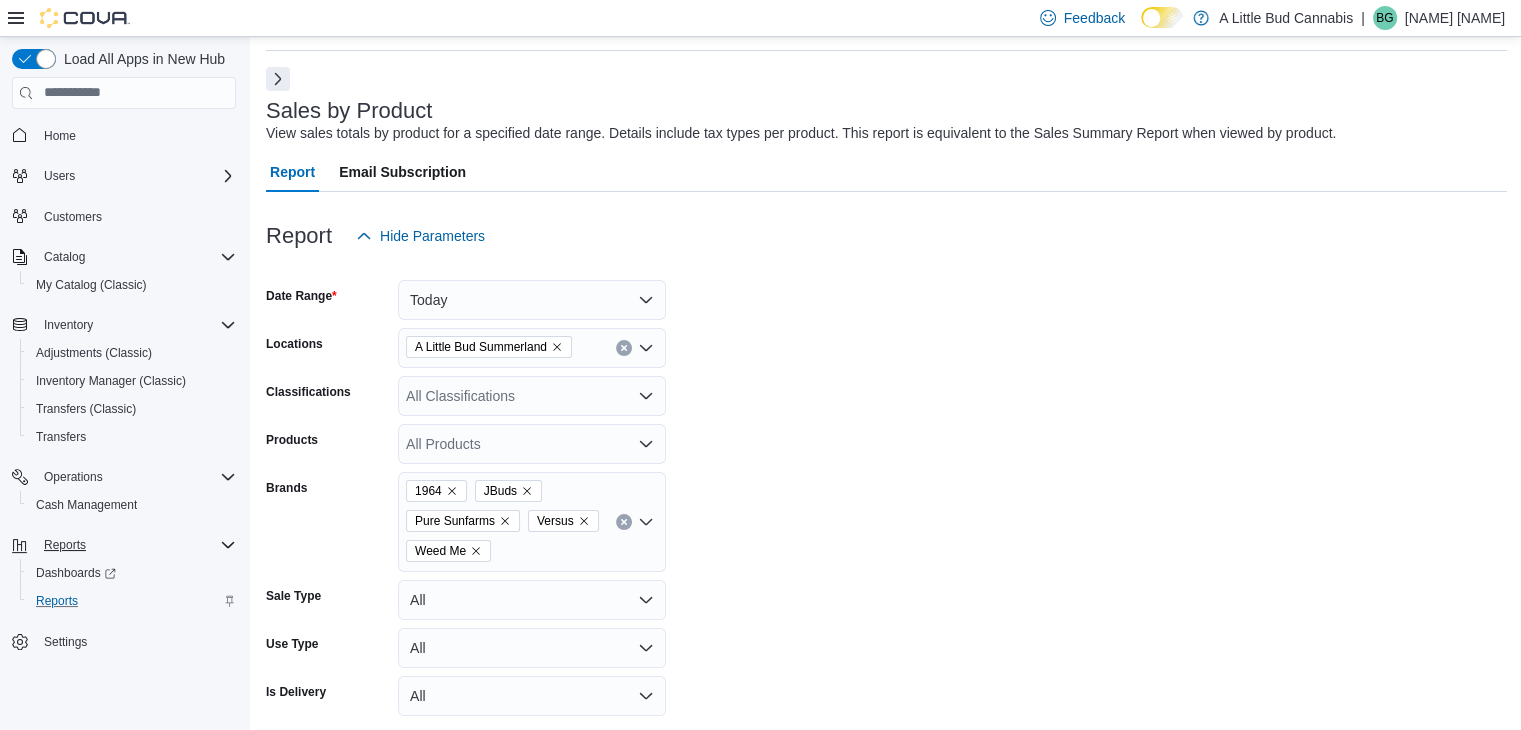 click on "Reports" at bounding box center (124, 545) 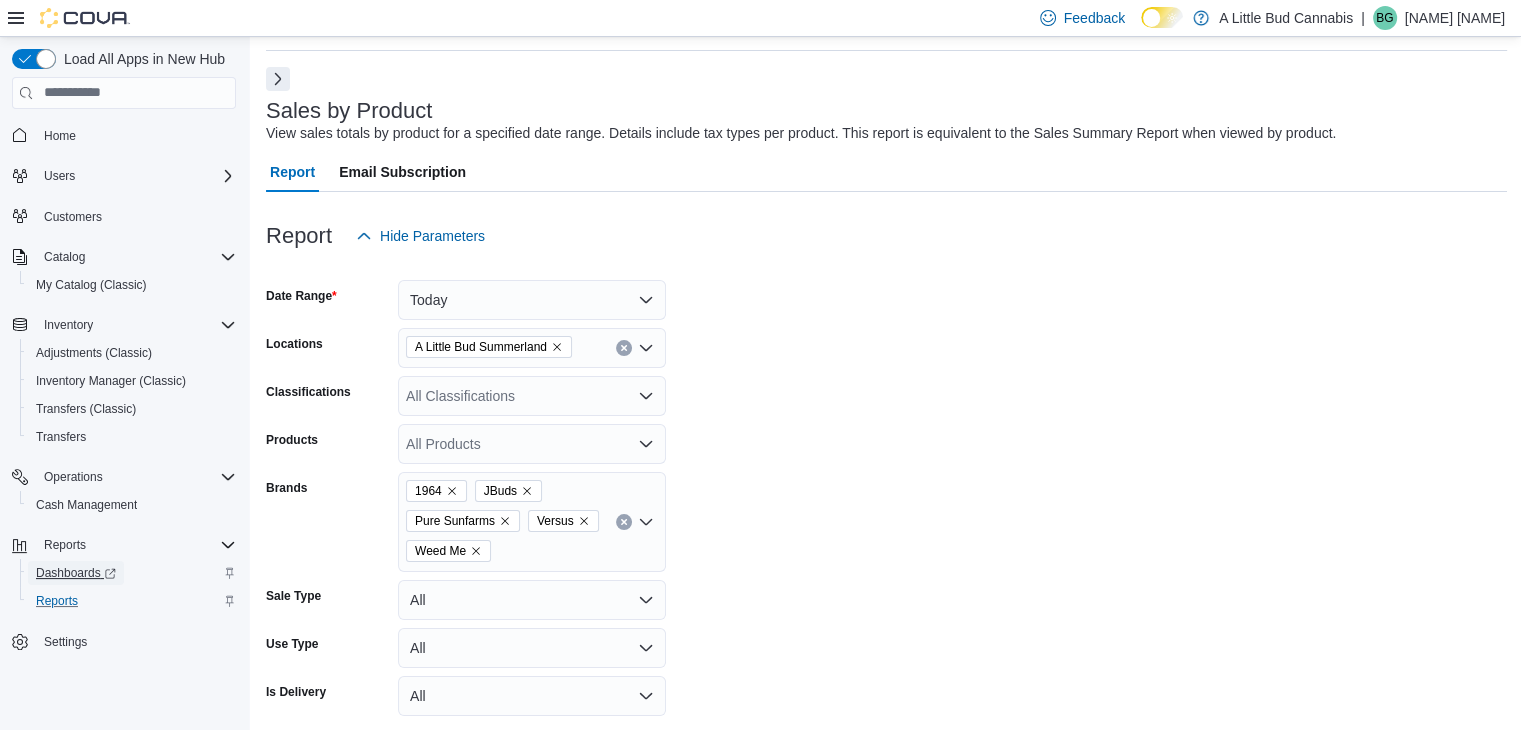 click on "Dashboards" at bounding box center (76, 573) 